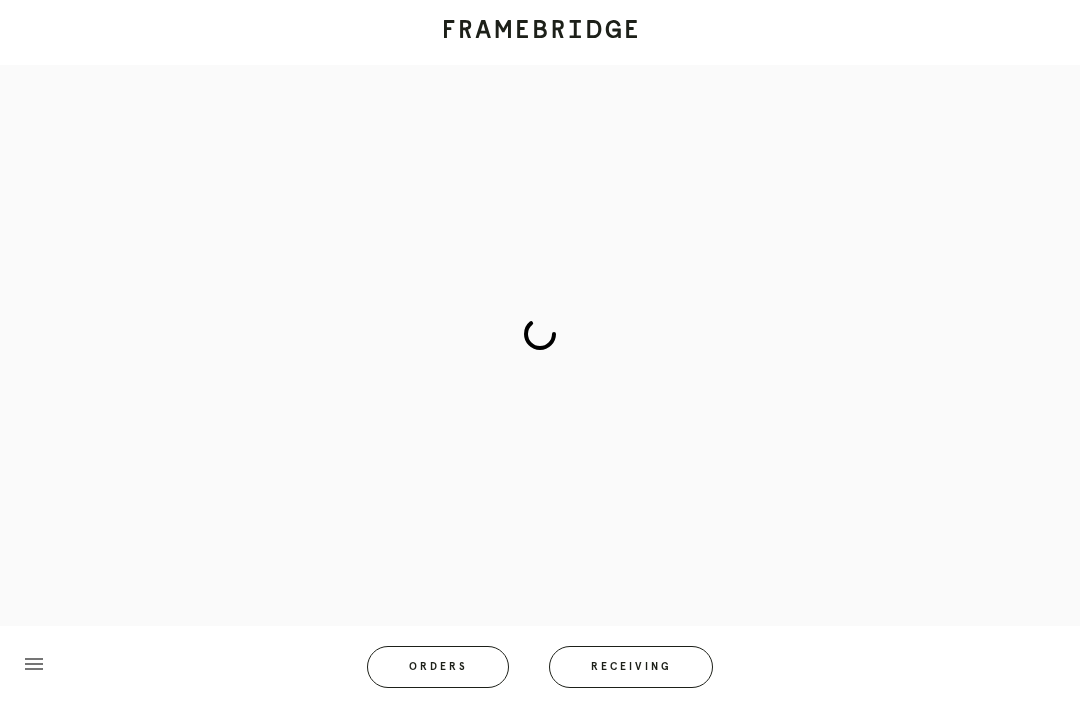 scroll, scrollTop: 83, scrollLeft: 0, axis: vertical 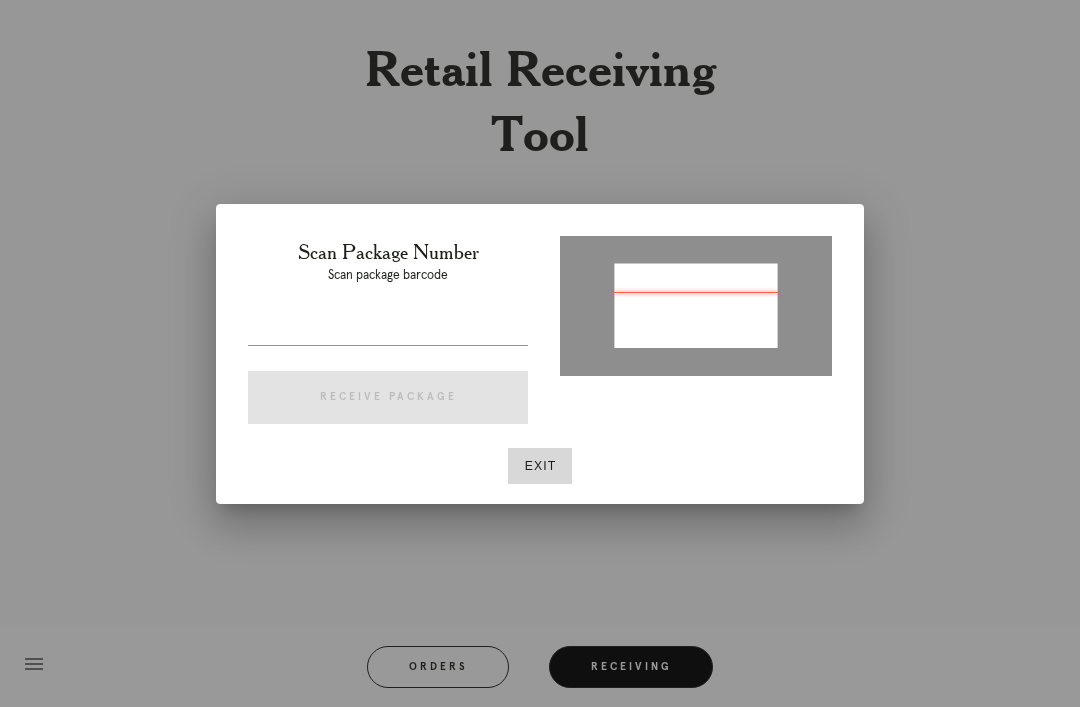 click on "Exit" at bounding box center [540, 466] 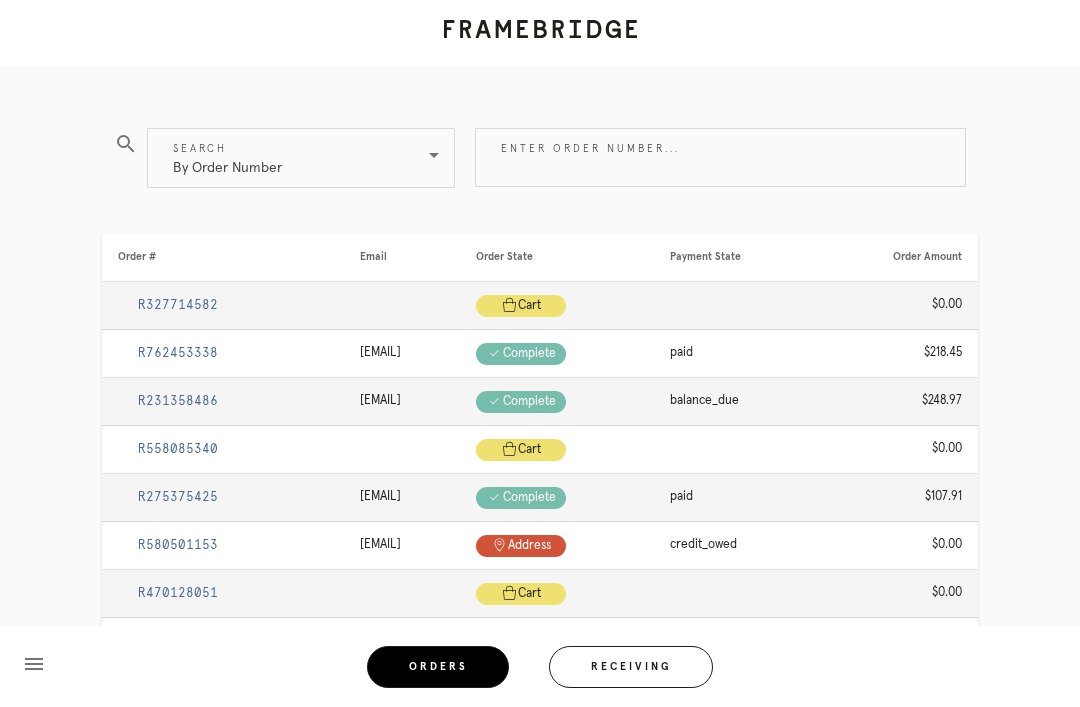 click on "Enter order number..." at bounding box center (720, 157) 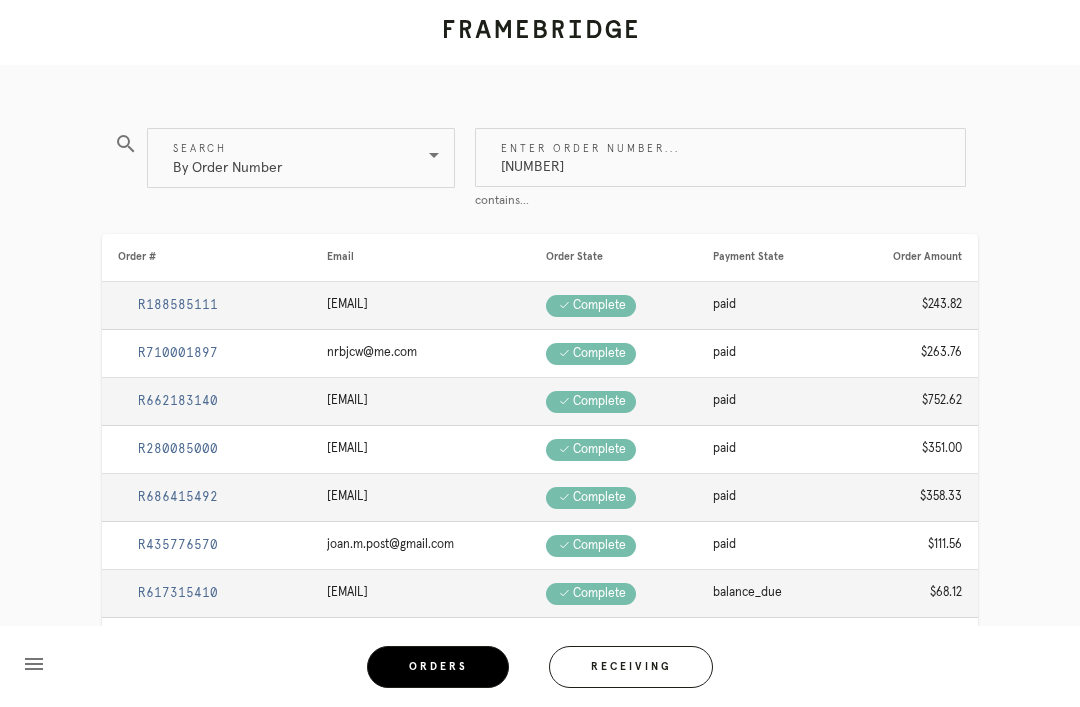 type on "M761740879" 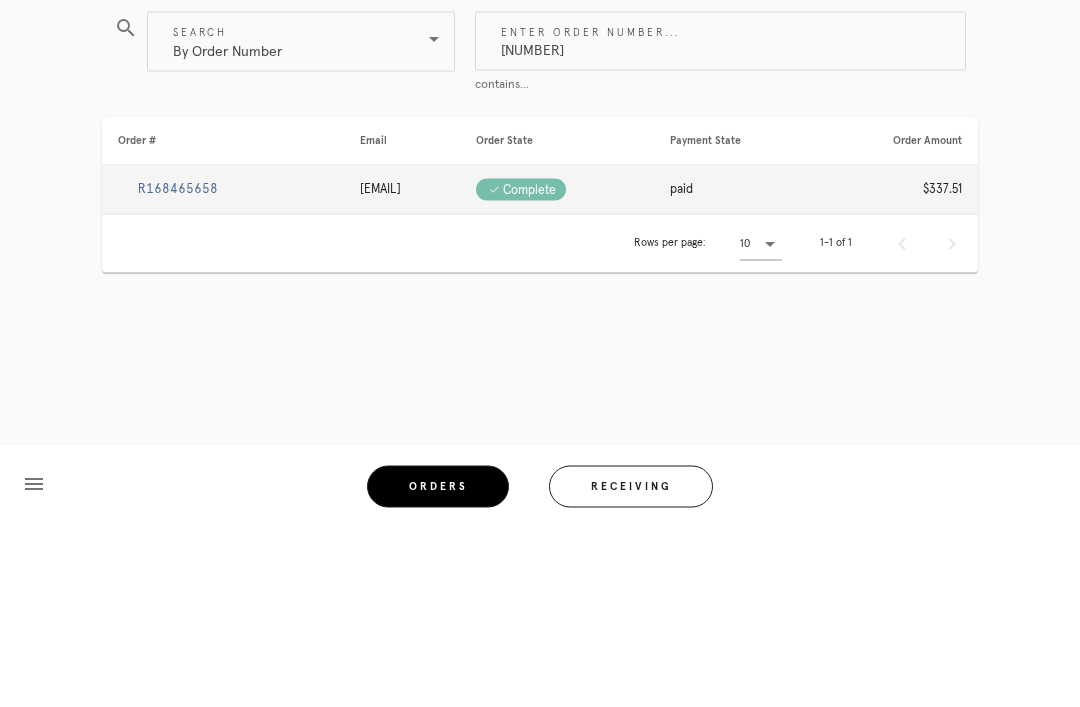 scroll, scrollTop: 0, scrollLeft: 0, axis: both 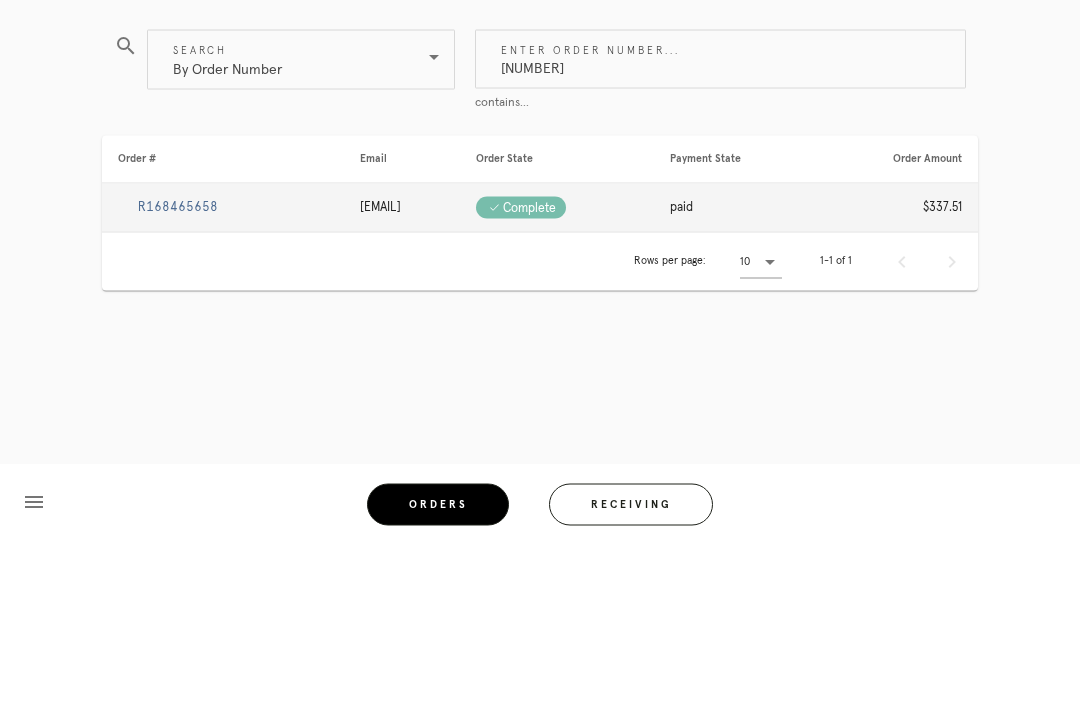 click on "R168465658" at bounding box center (178, 369) 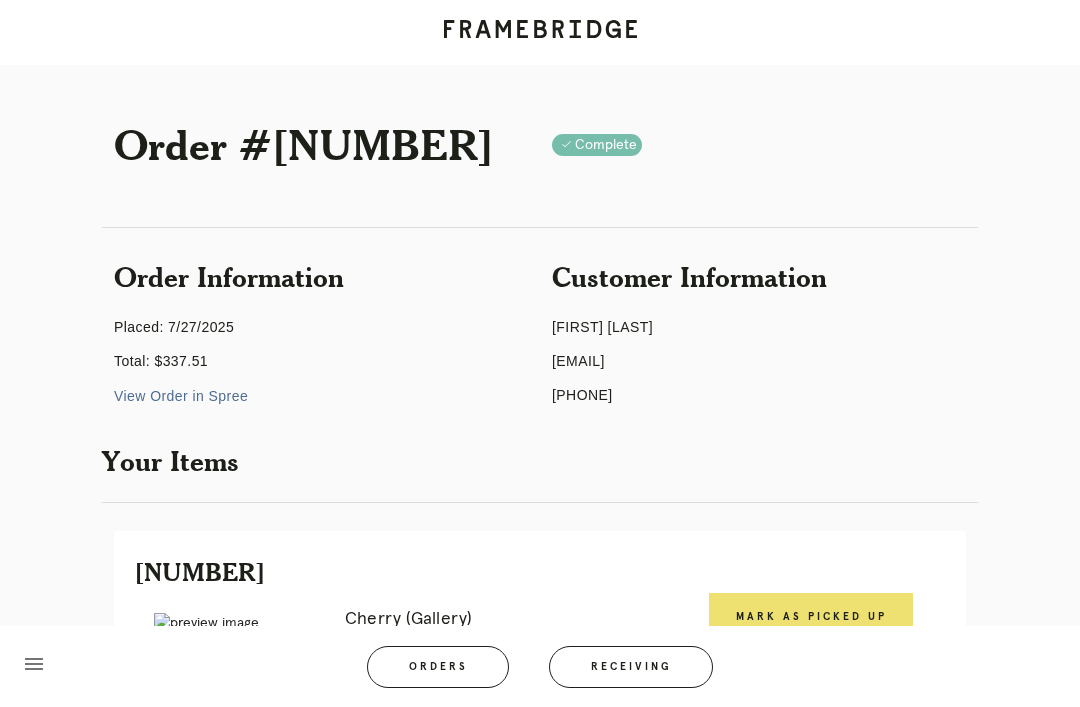 scroll, scrollTop: 4, scrollLeft: 0, axis: vertical 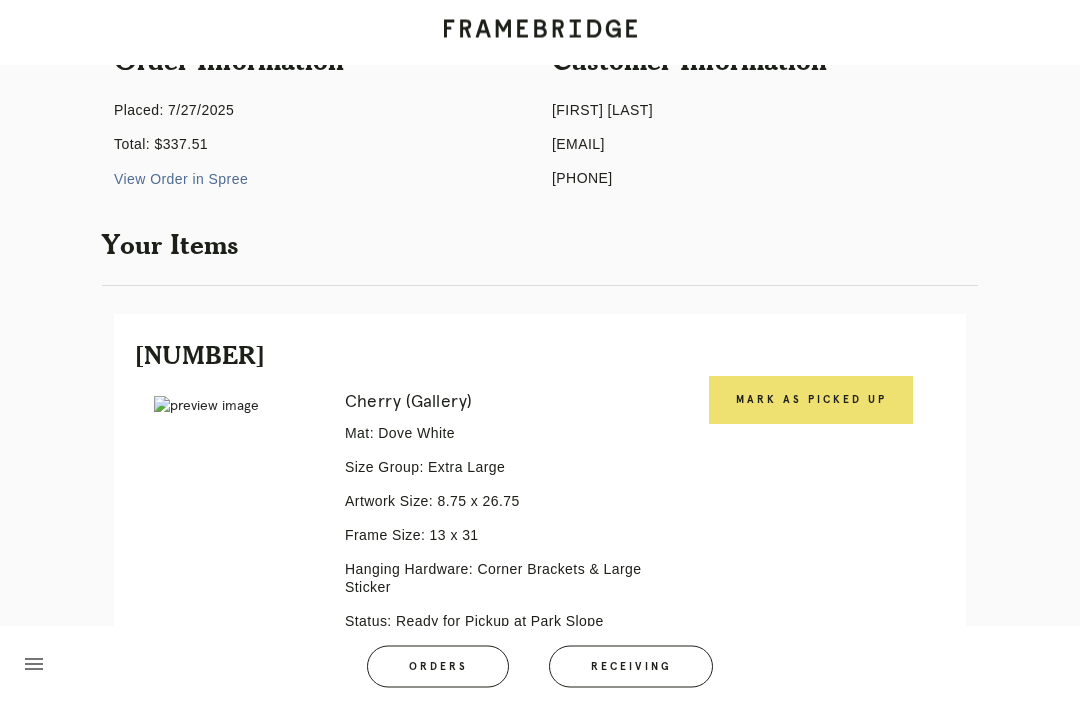 click on "Mark as Picked Up" at bounding box center [811, 401] 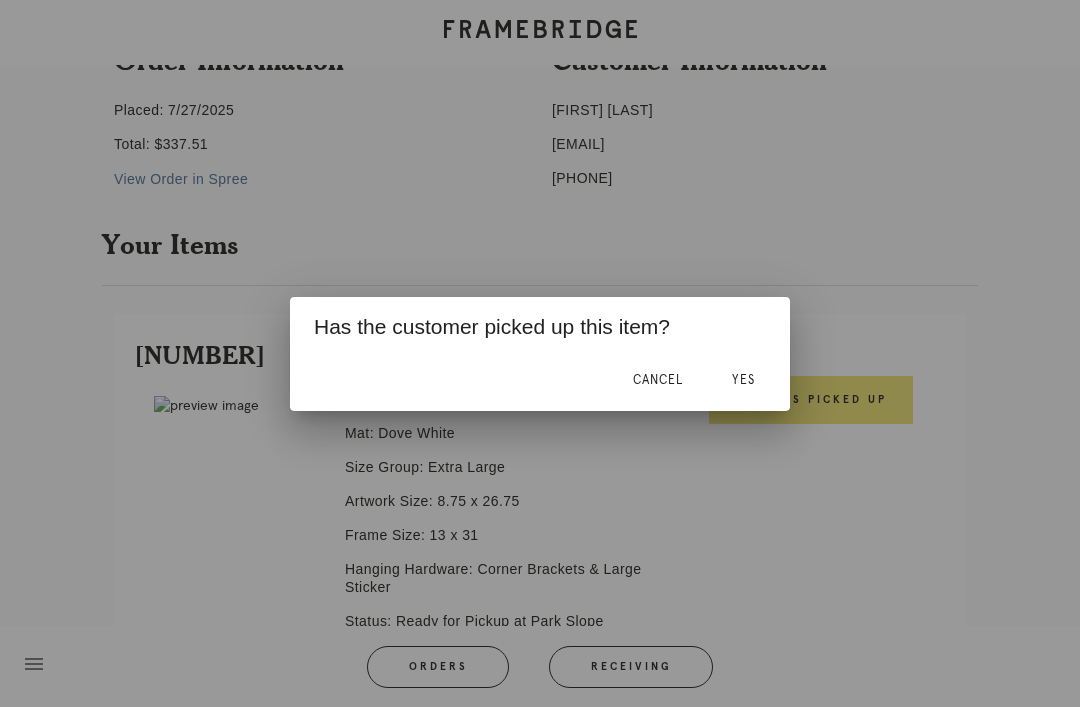 click on "Yes" at bounding box center [743, 380] 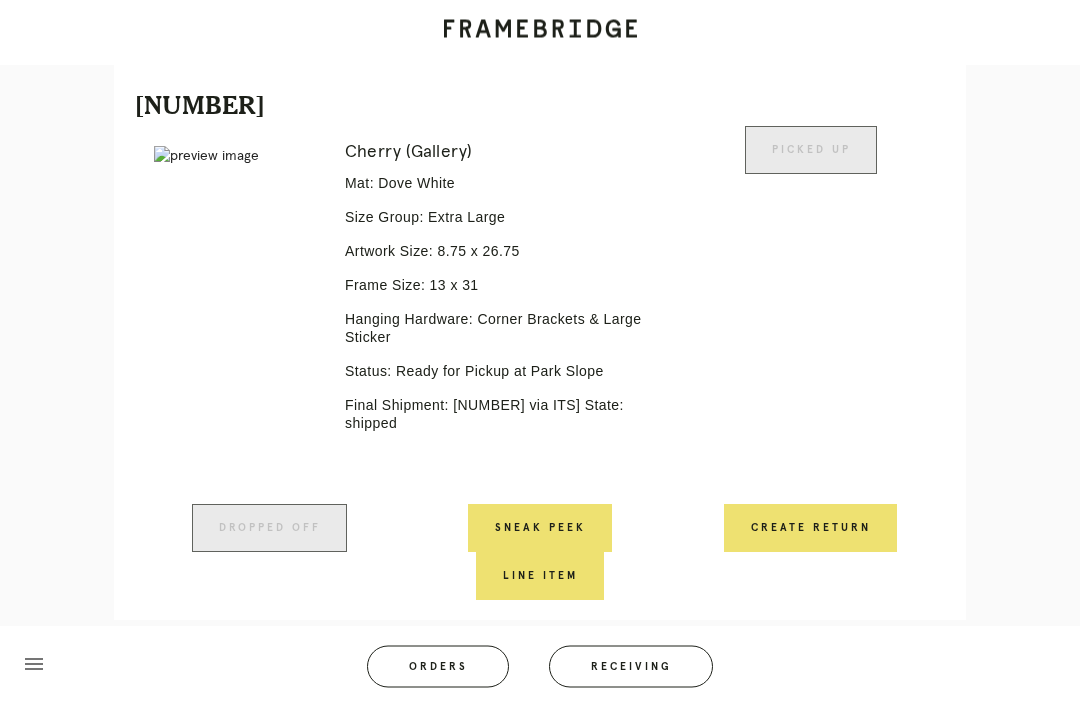 scroll, scrollTop: 499, scrollLeft: 0, axis: vertical 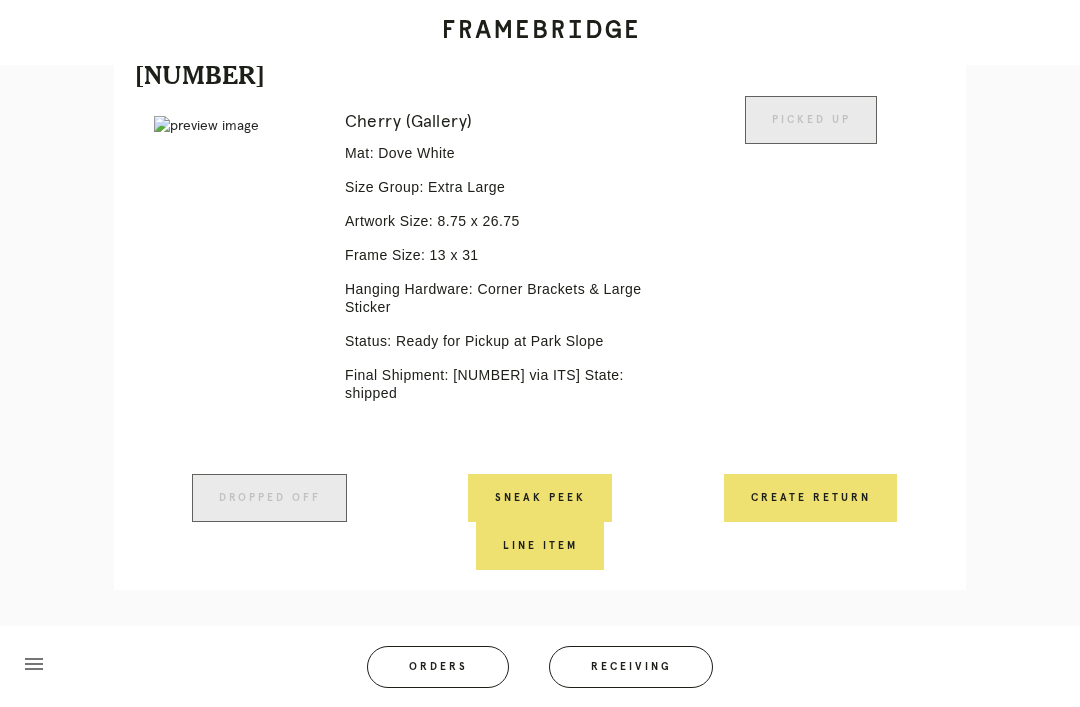 click on "Receiving" at bounding box center (631, 667) 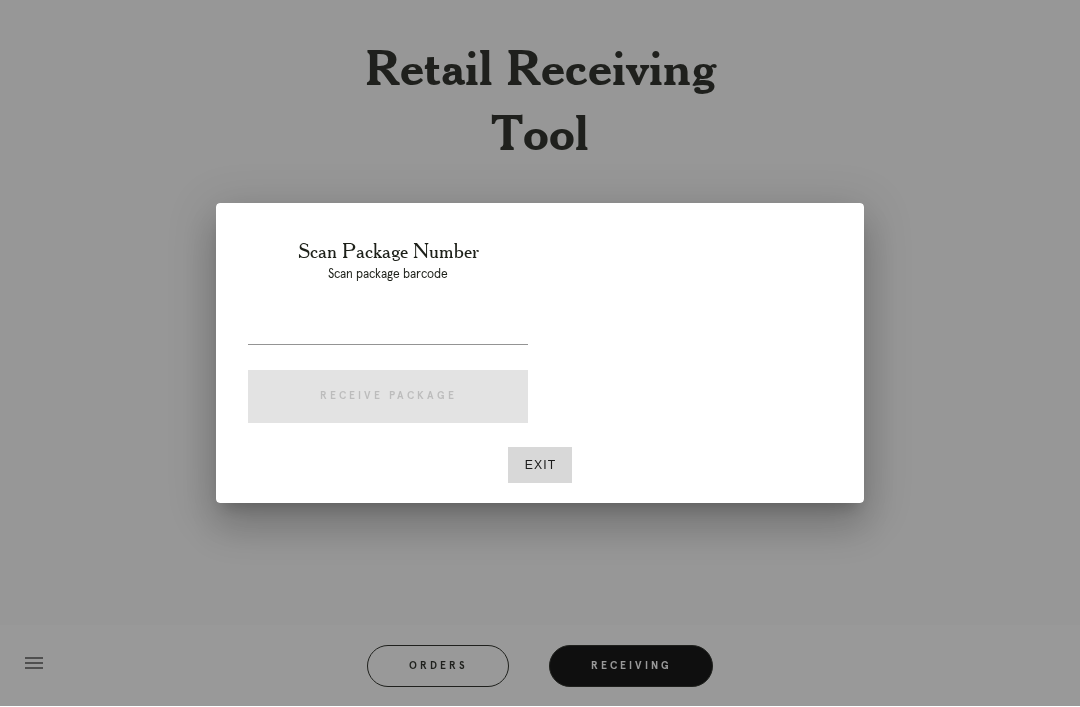 scroll, scrollTop: 64, scrollLeft: 0, axis: vertical 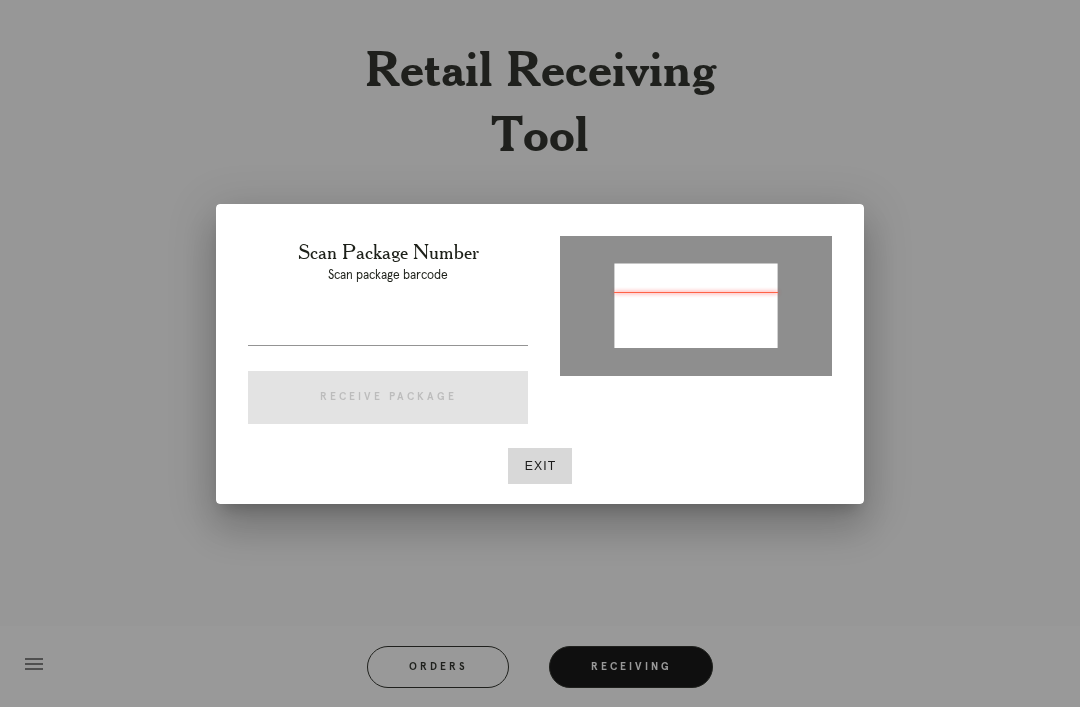 type on "P495923453337869" 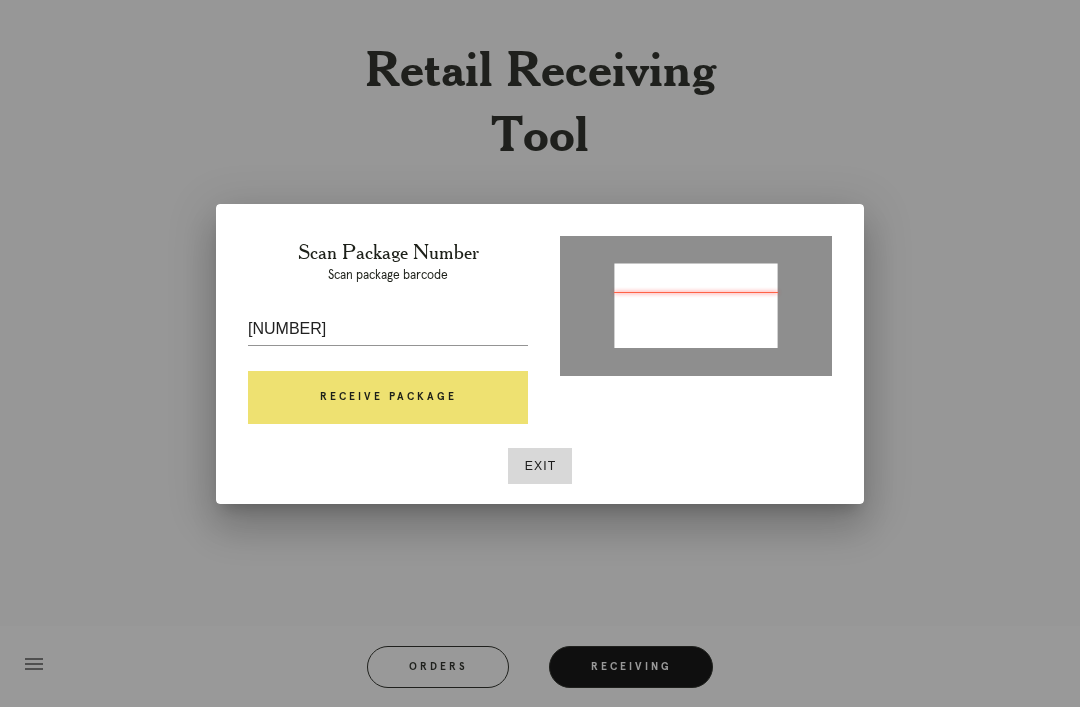 click at bounding box center (696, 307) 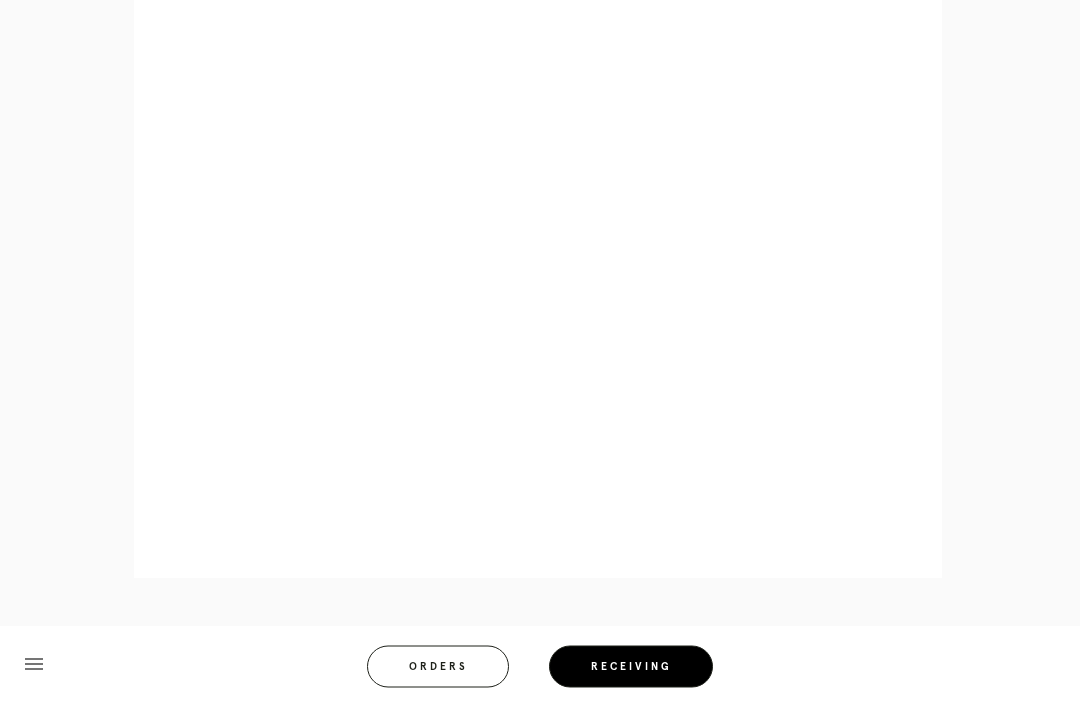 scroll, scrollTop: 858, scrollLeft: 0, axis: vertical 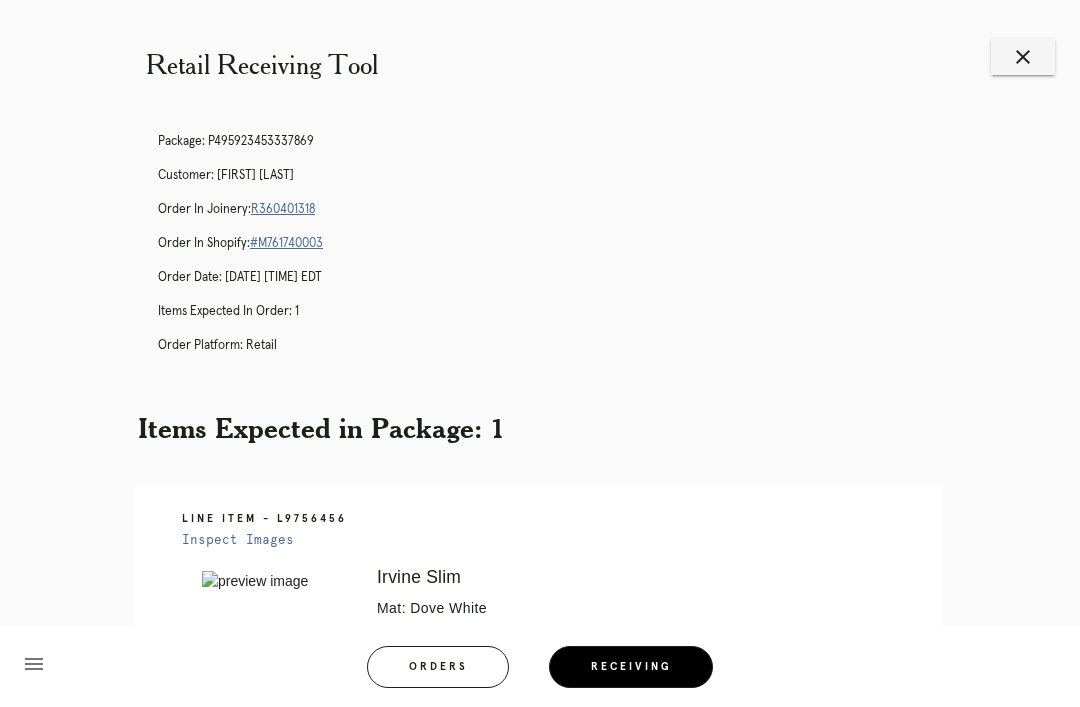 click on "Orders" at bounding box center [438, 667] 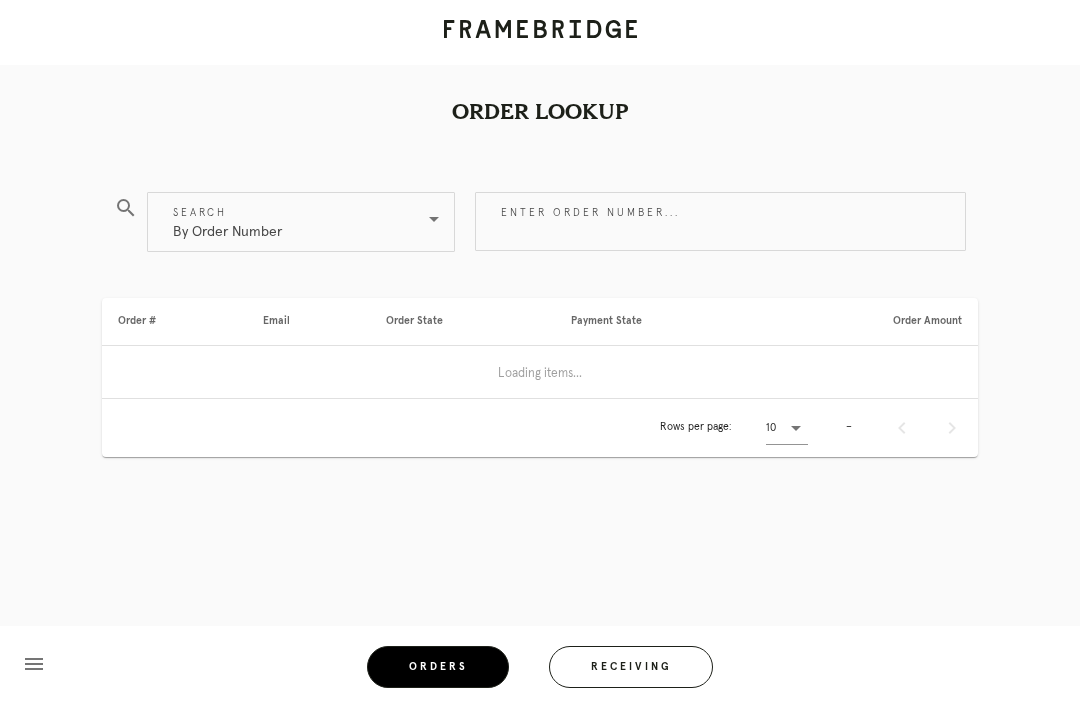 click on "Receiving" at bounding box center [631, 667] 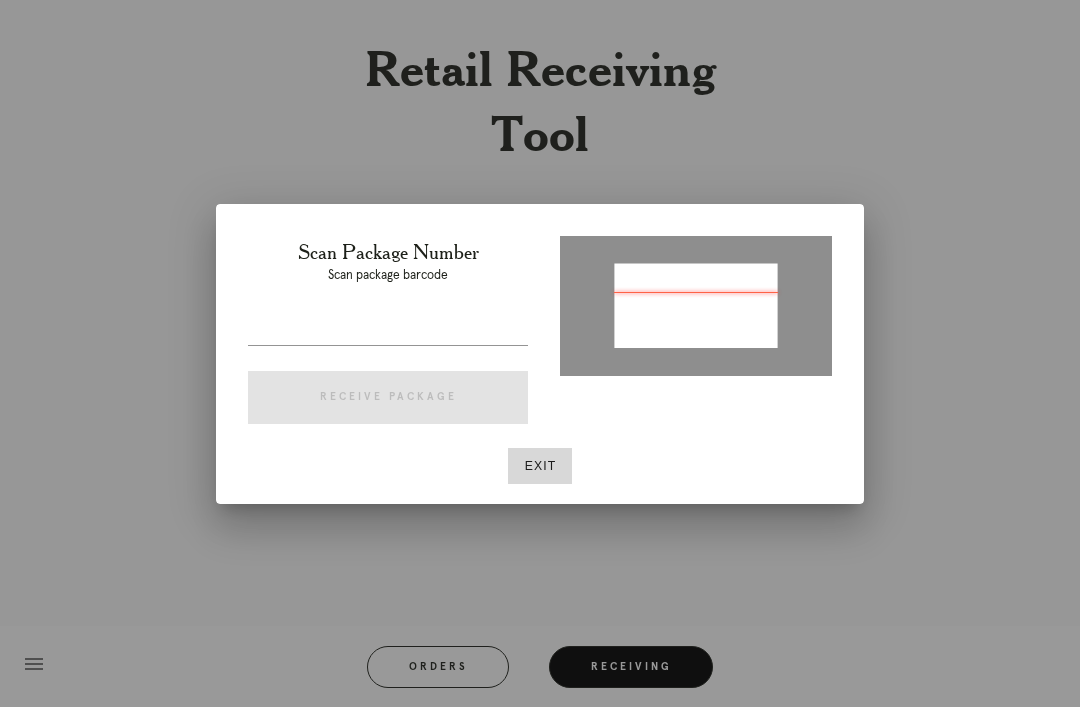 click on "Exit" at bounding box center (540, 466) 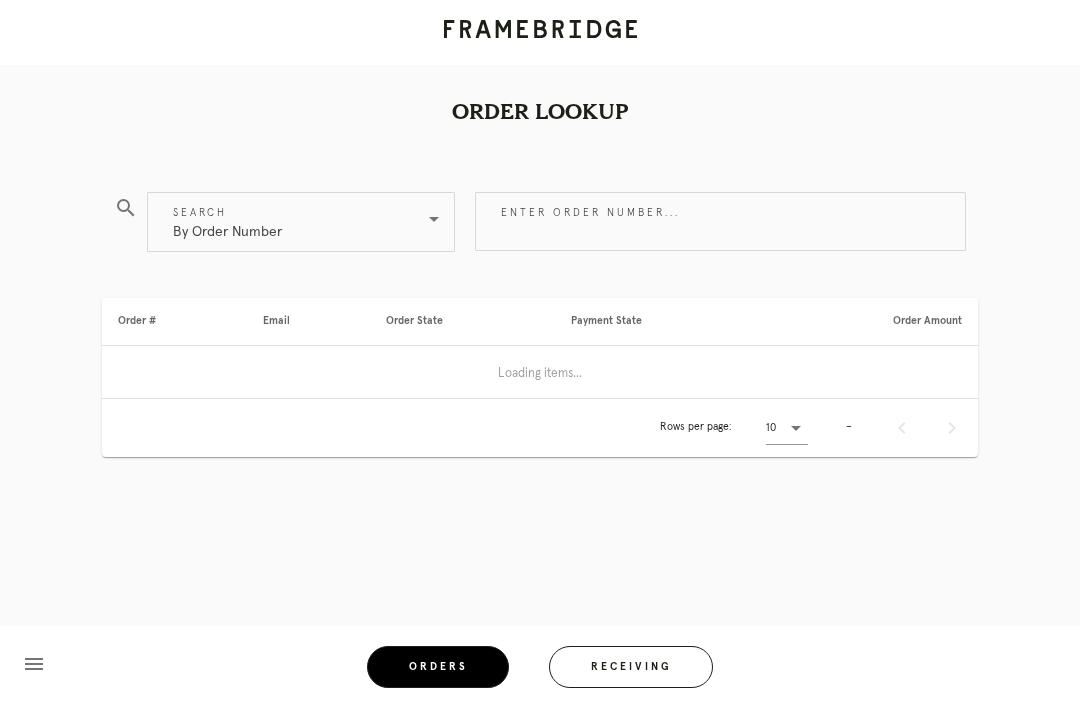 click on "Orders" at bounding box center [438, 667] 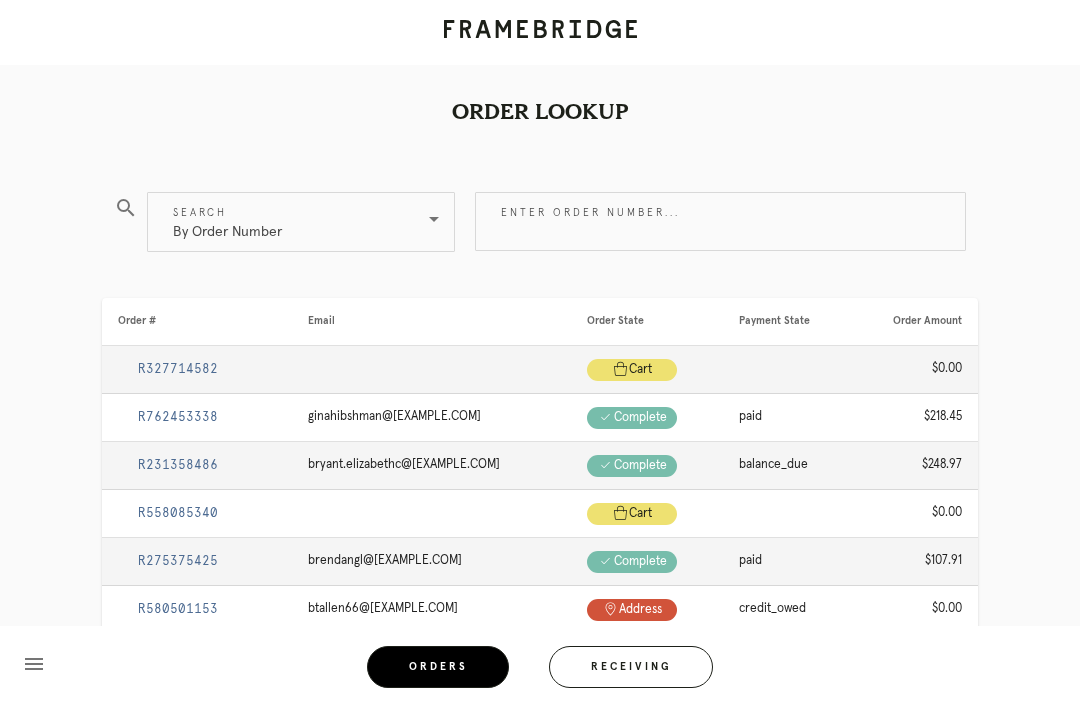 click on "Enter order number..." at bounding box center [720, 221] 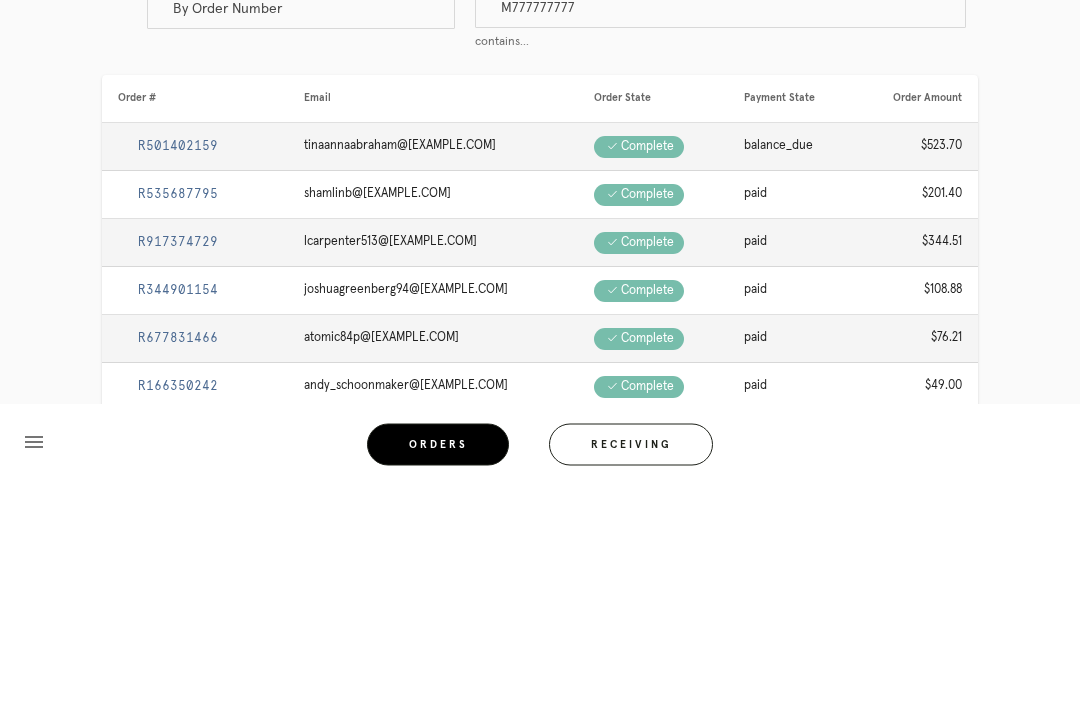 type on "M761736781" 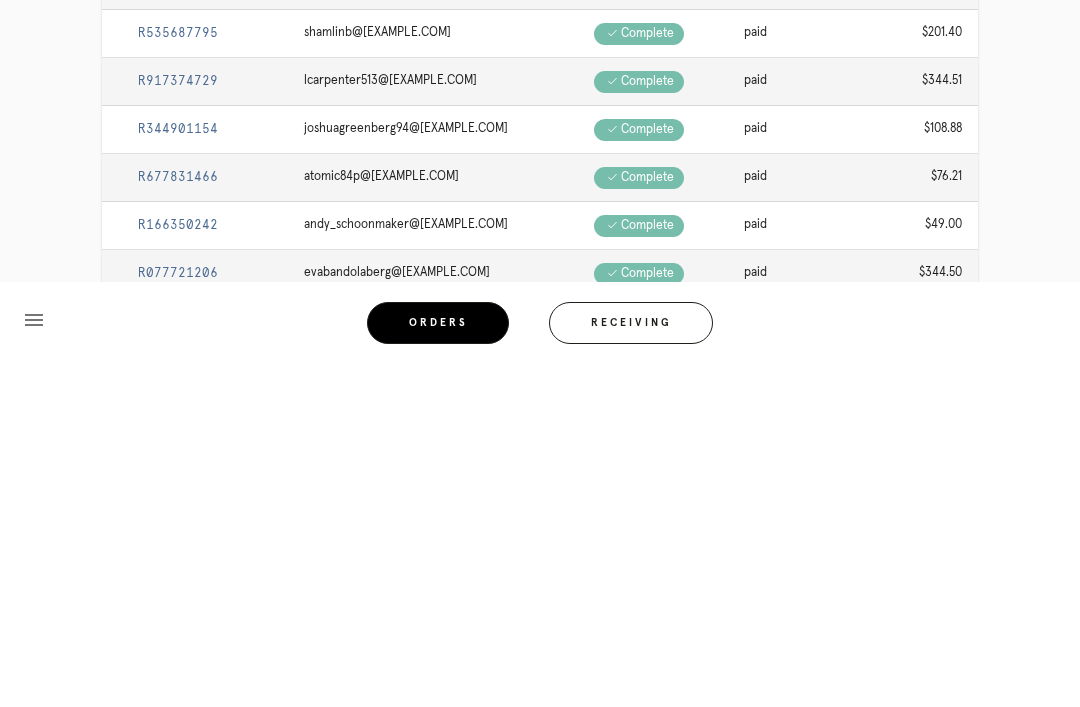 scroll, scrollTop: 62, scrollLeft: 0, axis: vertical 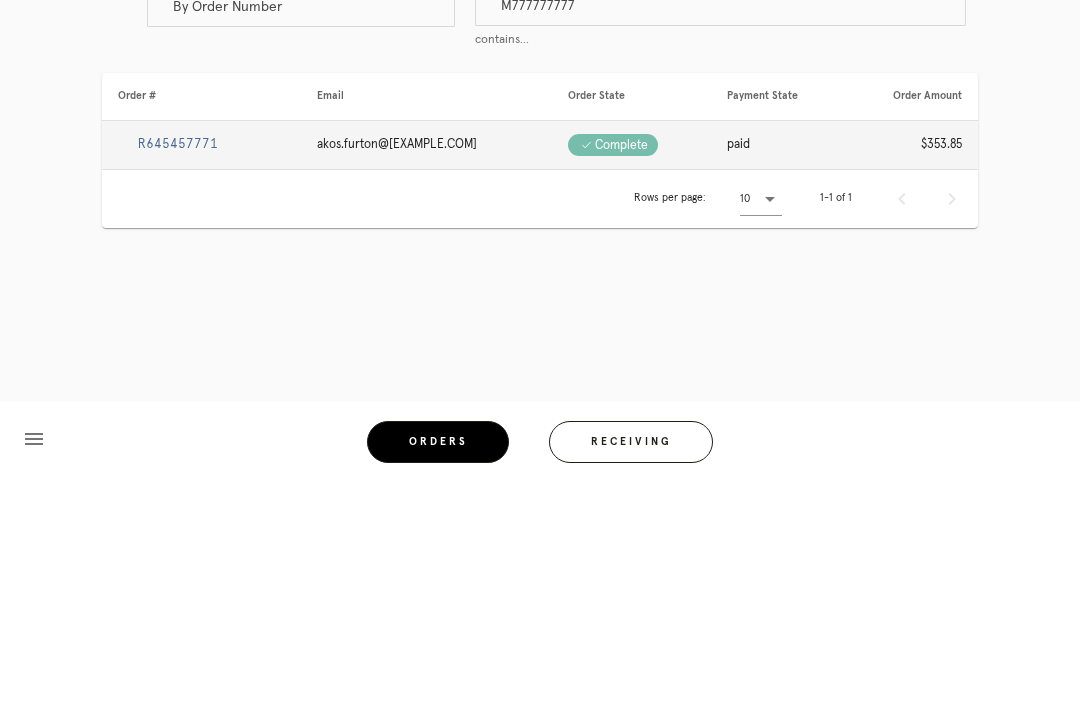 click on "R645457771" at bounding box center [178, 369] 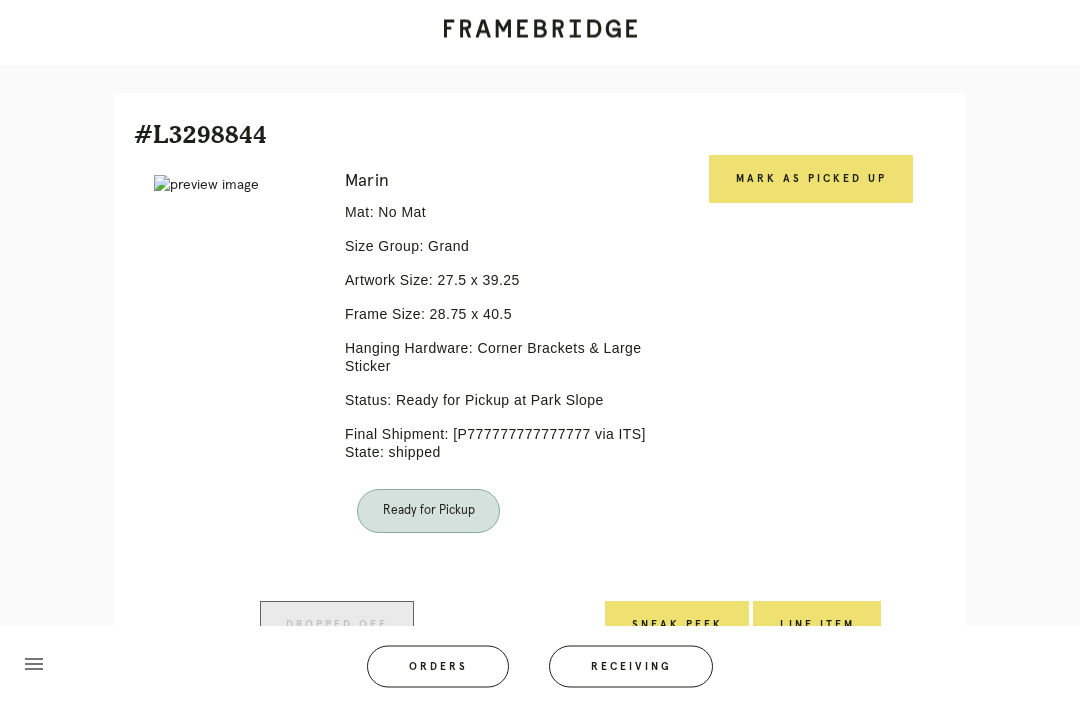 scroll, scrollTop: 440, scrollLeft: 0, axis: vertical 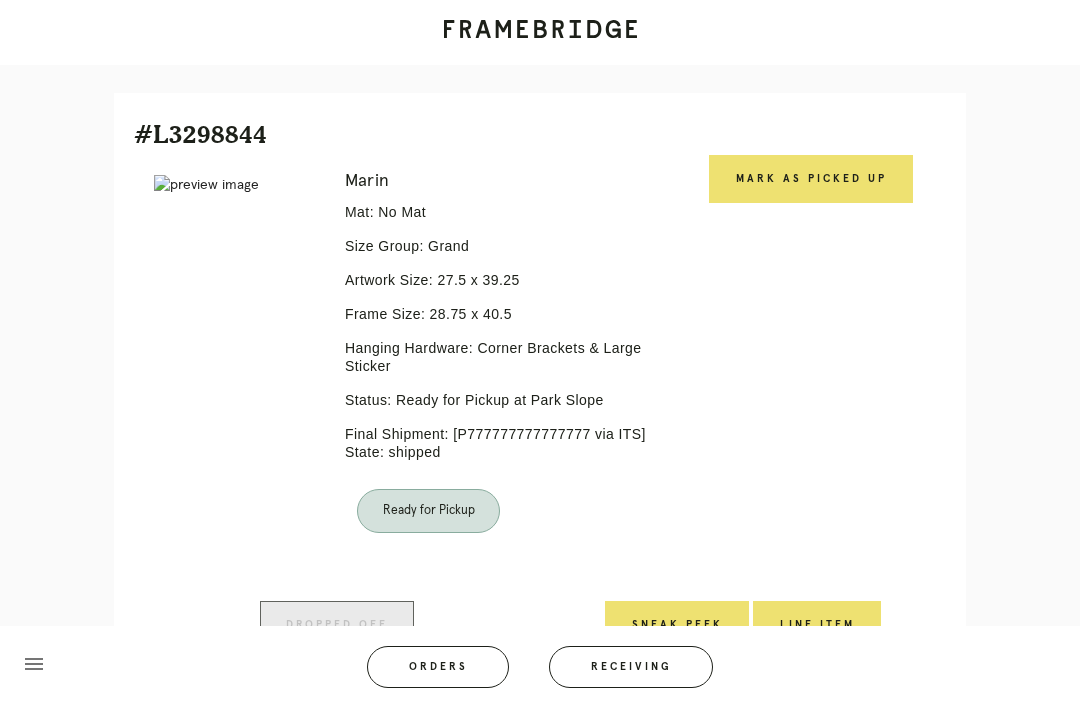 click on "Mark as Picked Up" at bounding box center (811, 179) 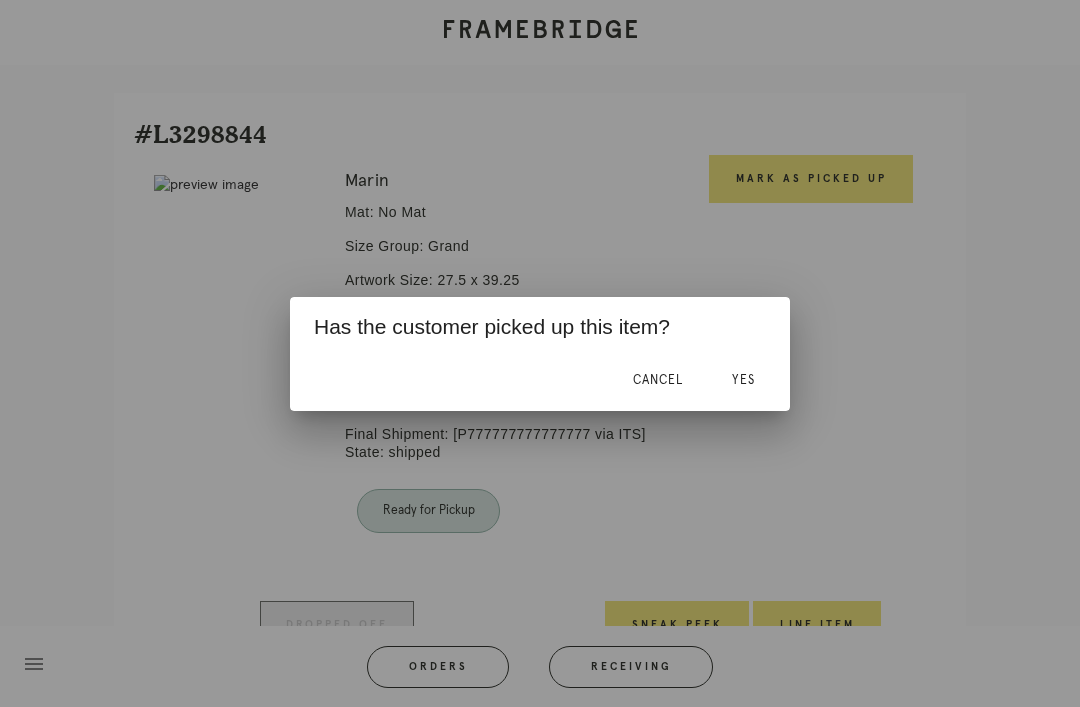 click on "Yes" at bounding box center (743, 380) 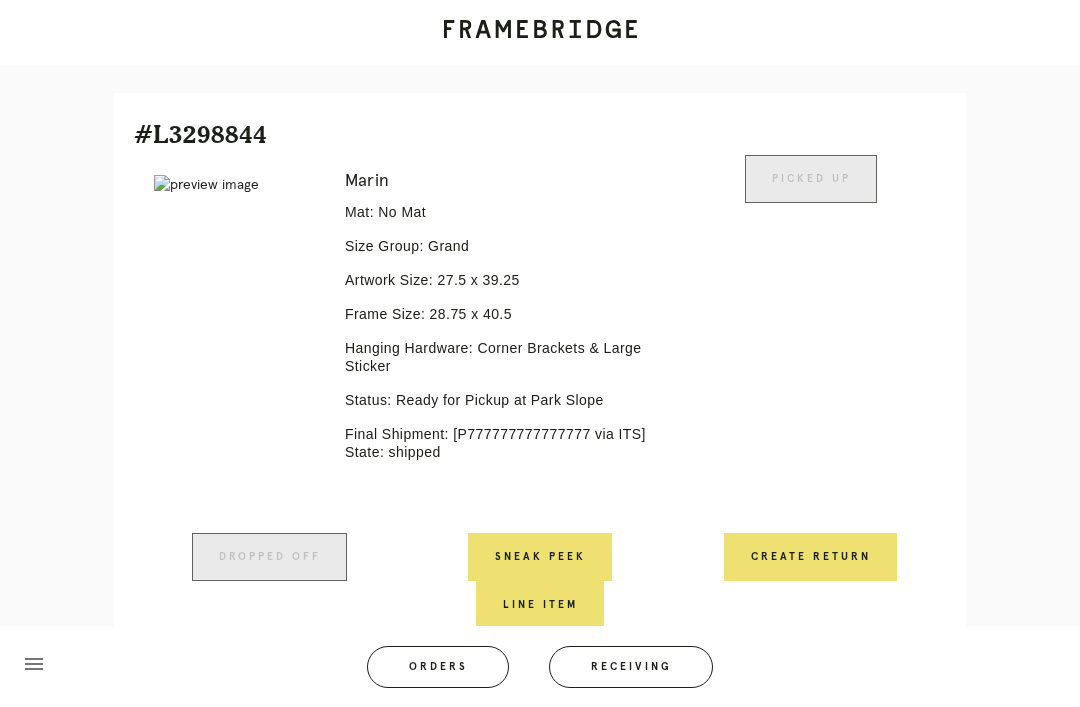 click on "Orders" at bounding box center (438, 667) 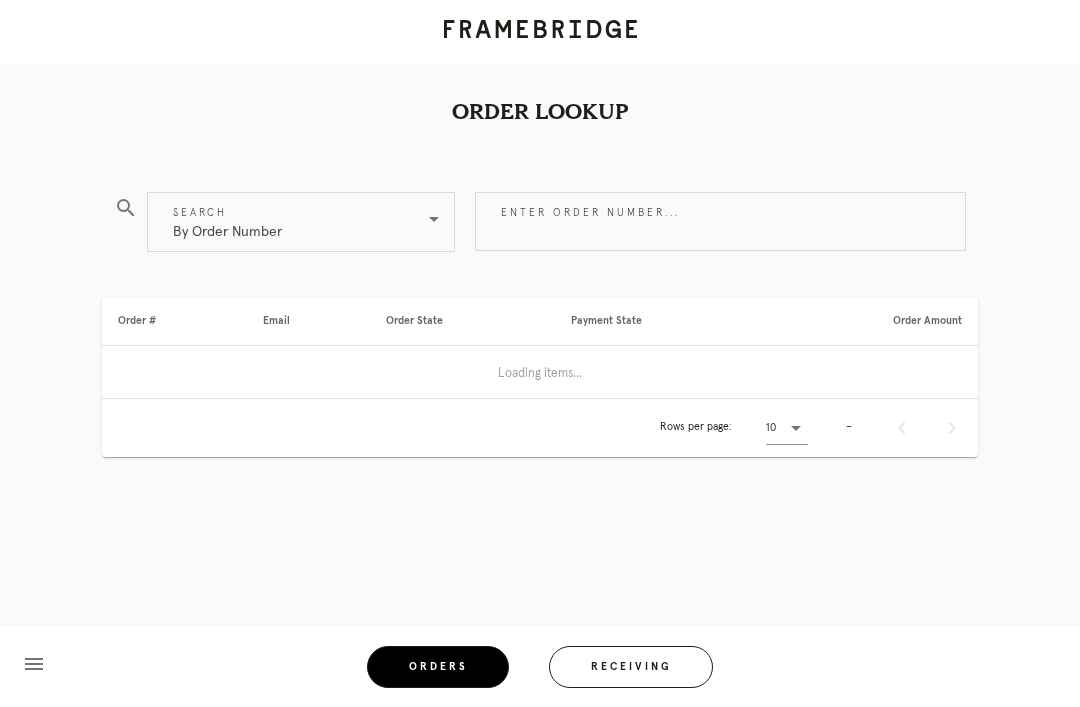 click on "Enter order number..." at bounding box center (720, 221) 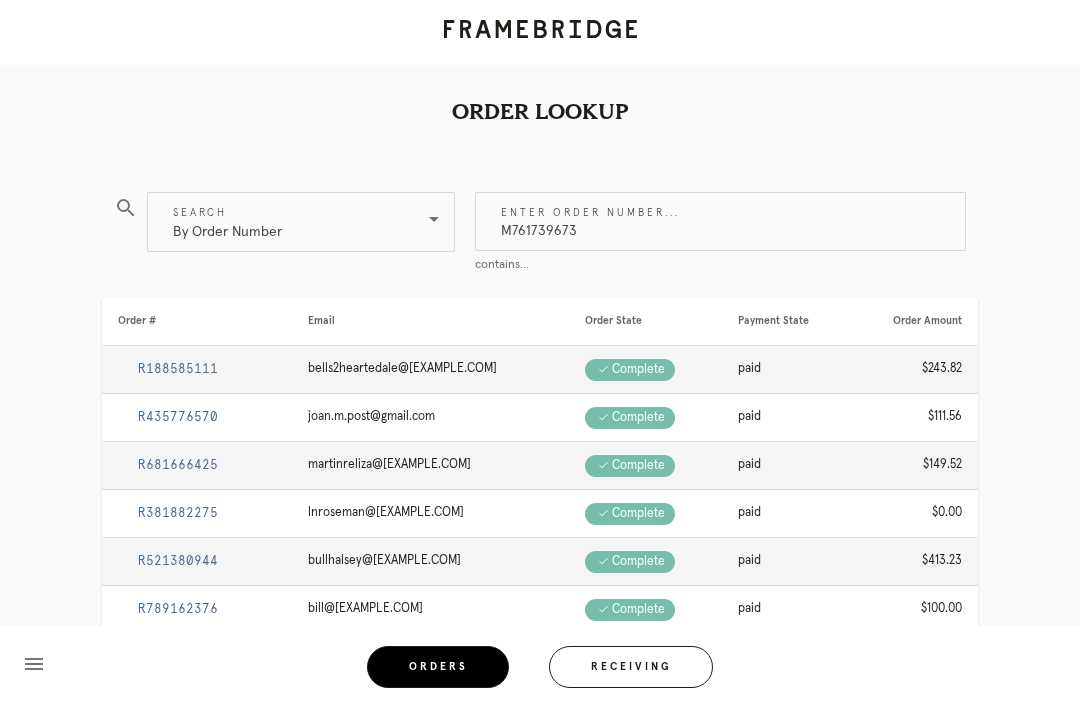 type on "M761739673" 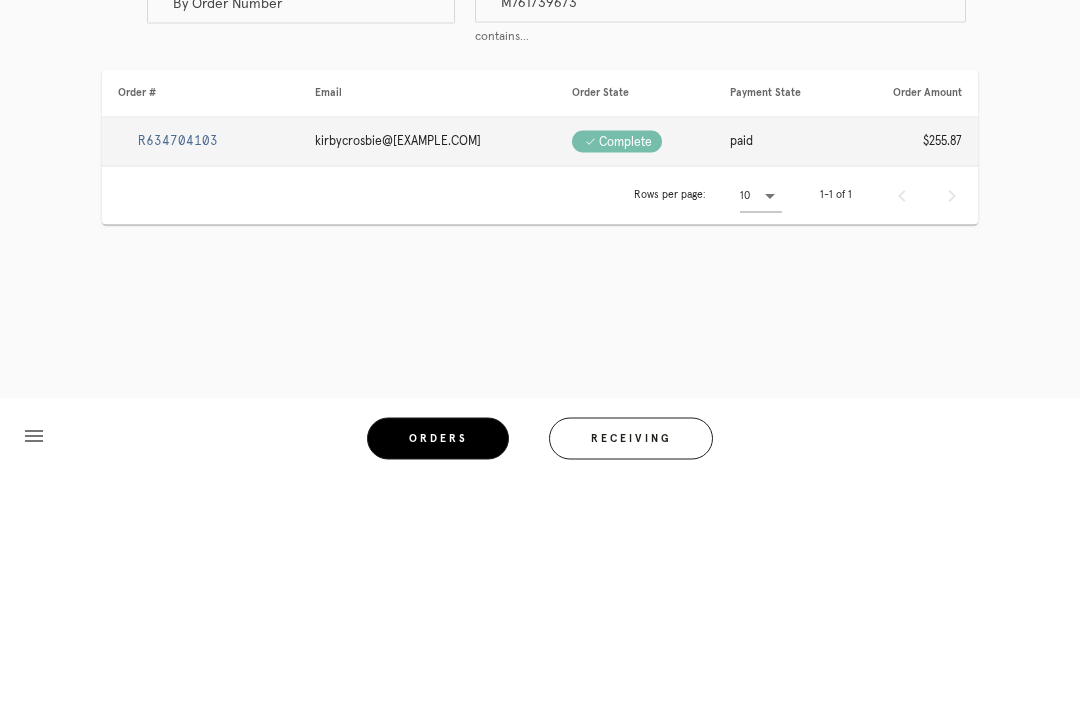 click on "R634704103" at bounding box center (178, 369) 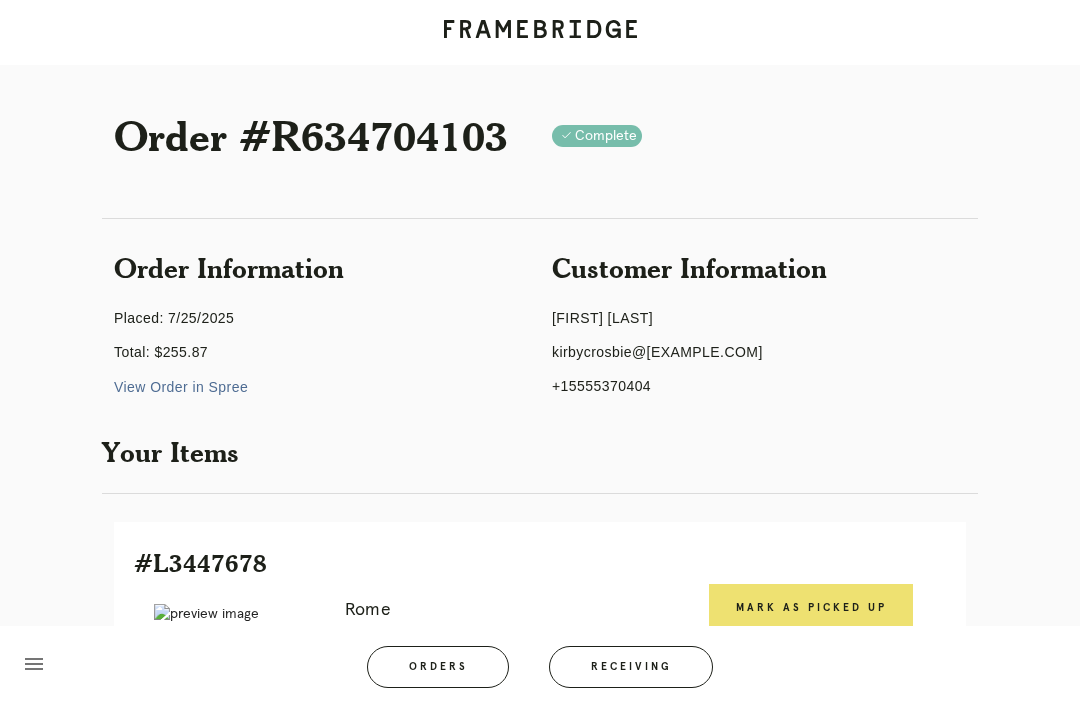 scroll, scrollTop: 0, scrollLeft: 0, axis: both 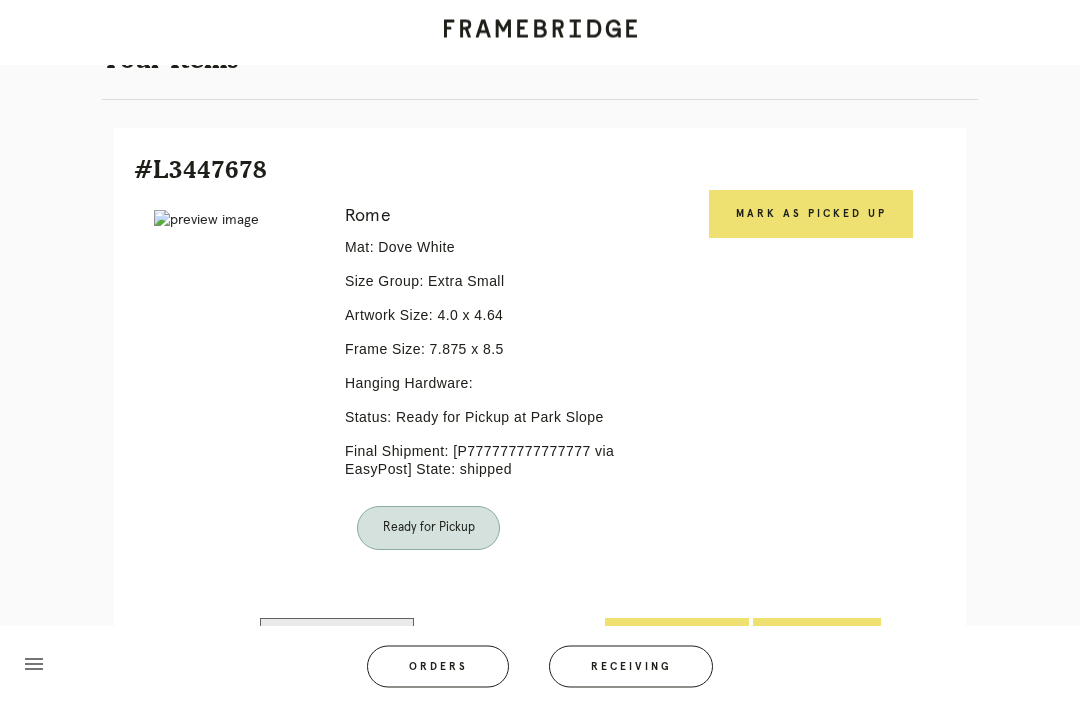click on "Mark as Picked Up" at bounding box center [811, 215] 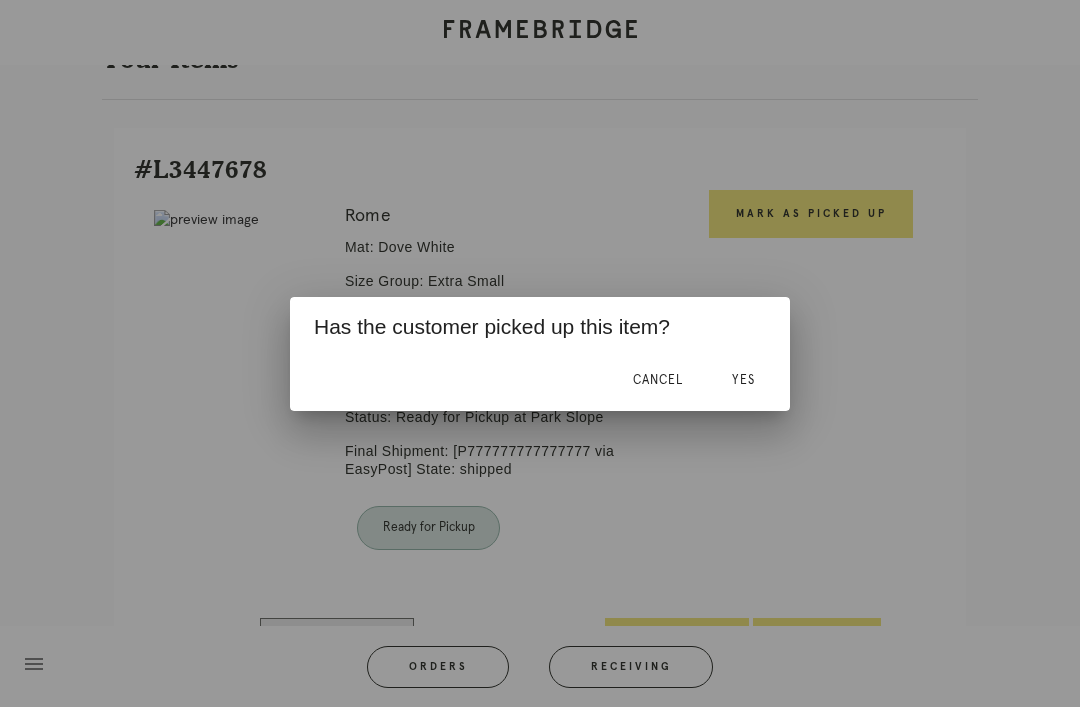 click on "Yes" at bounding box center [743, 380] 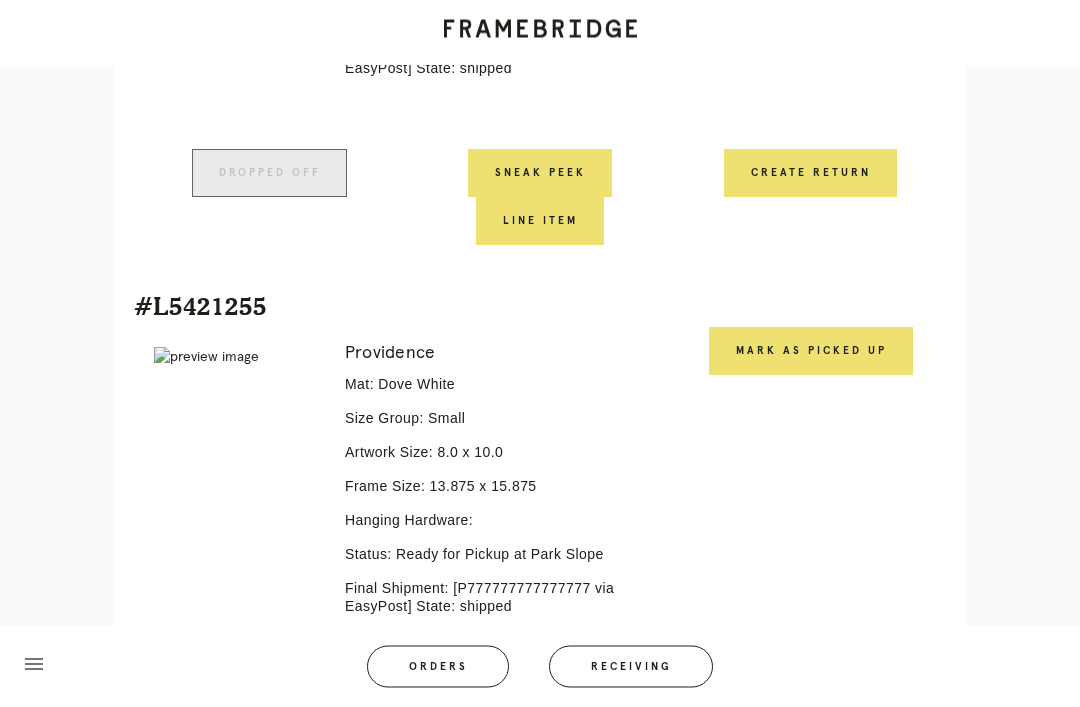 click on "Mark as Picked Up" at bounding box center [811, 352] 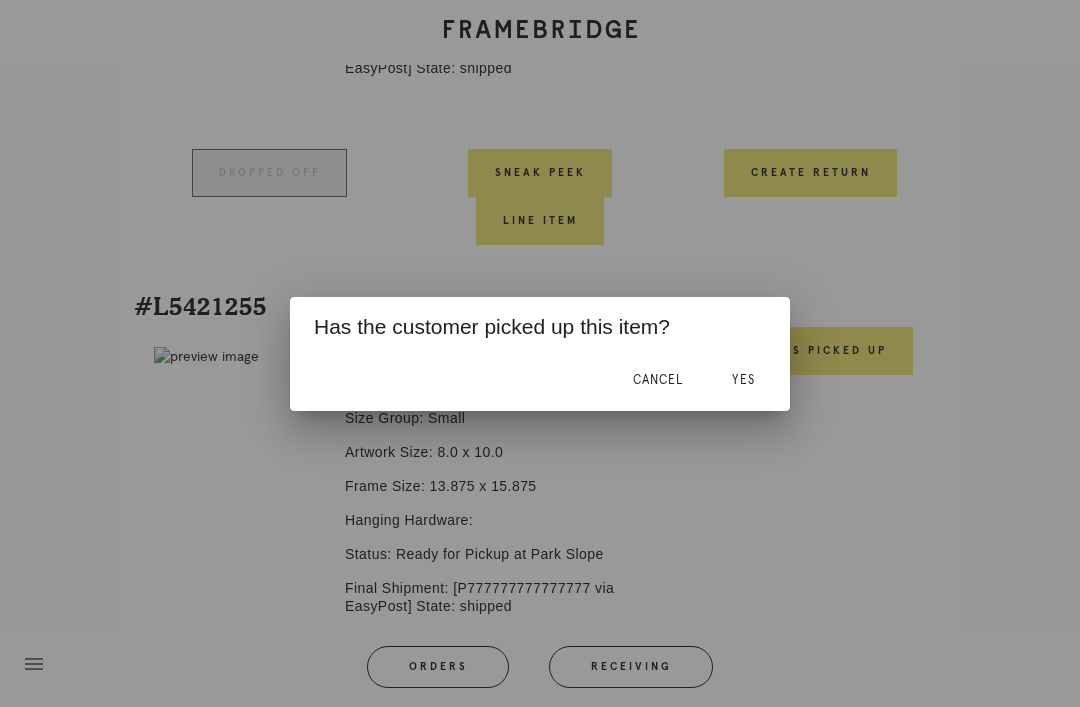 click on "Yes" at bounding box center (743, 380) 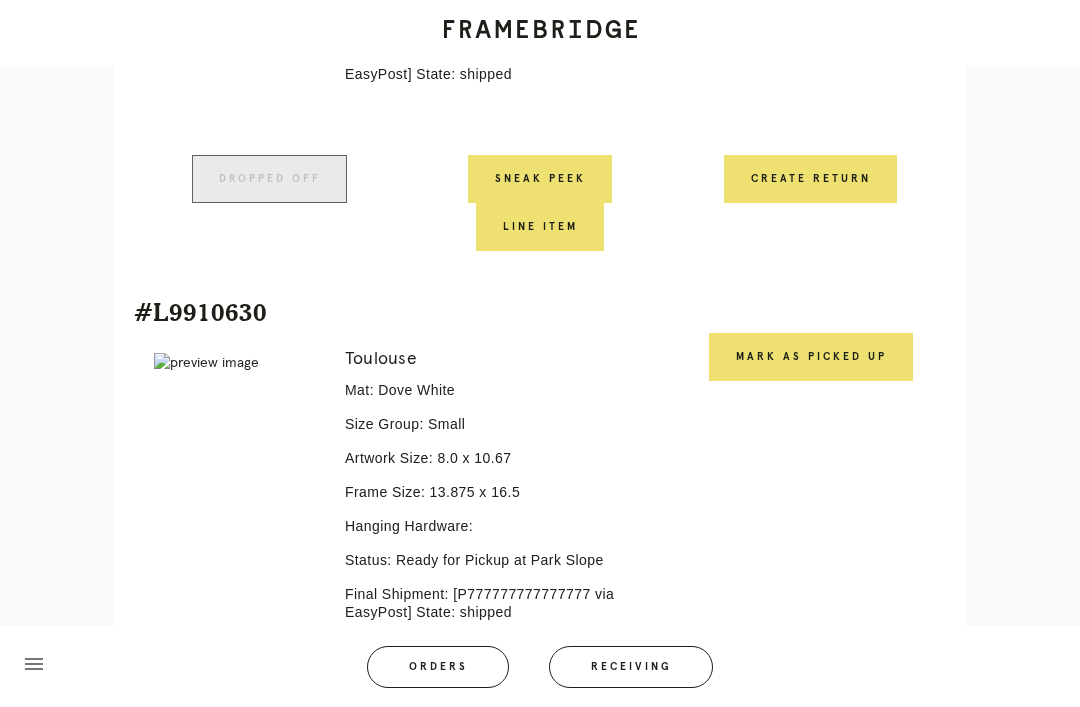 scroll, scrollTop: 1355, scrollLeft: 0, axis: vertical 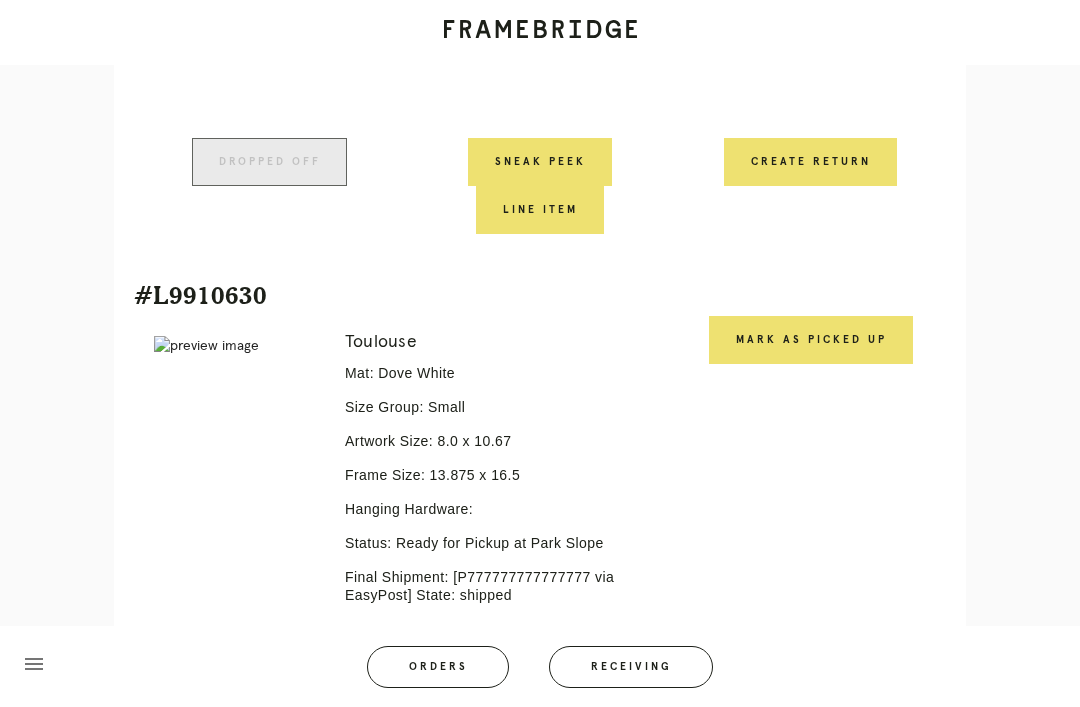 click on "Mark as Picked Up" at bounding box center [811, 340] 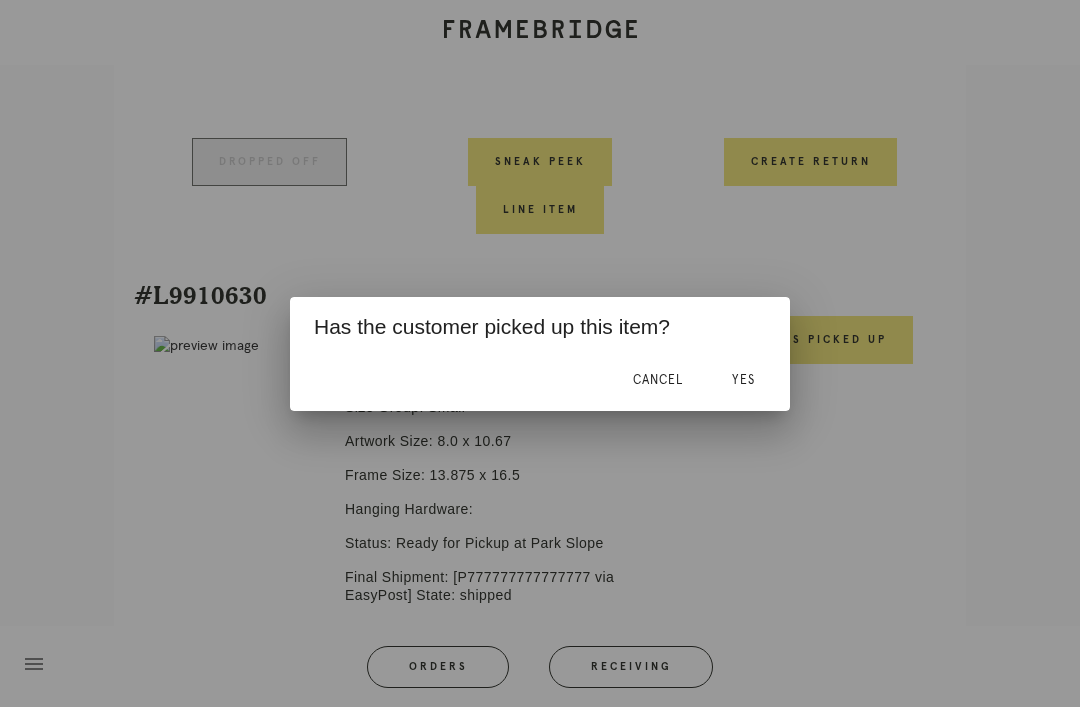 click on "Yes" at bounding box center (743, 381) 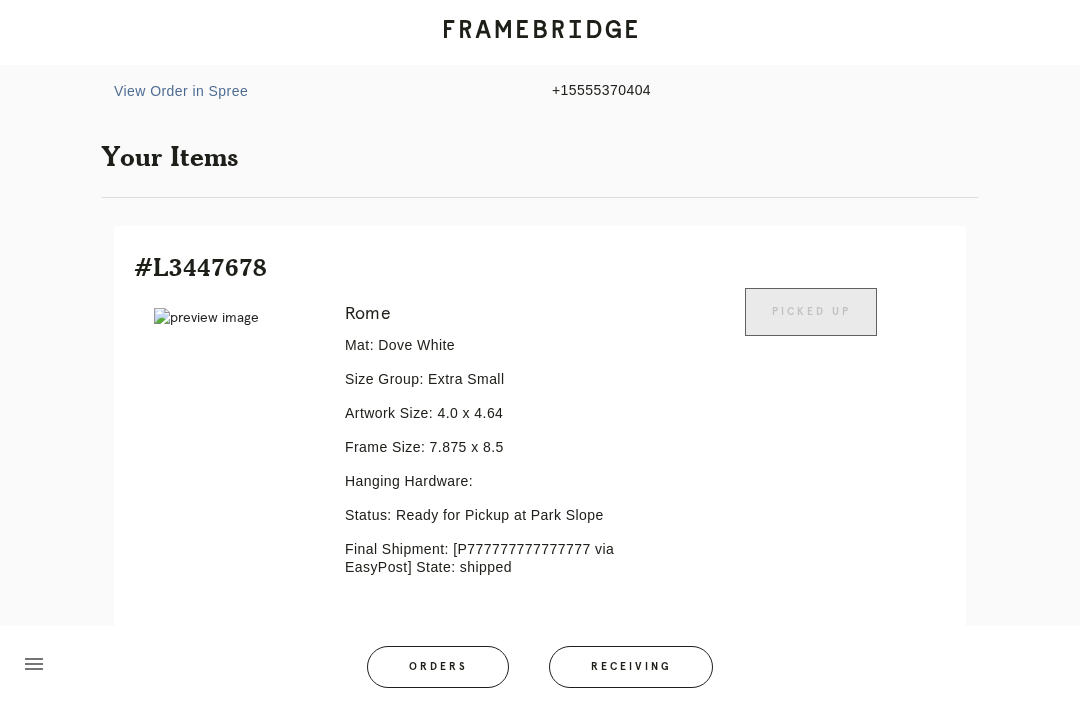 scroll, scrollTop: 0, scrollLeft: 0, axis: both 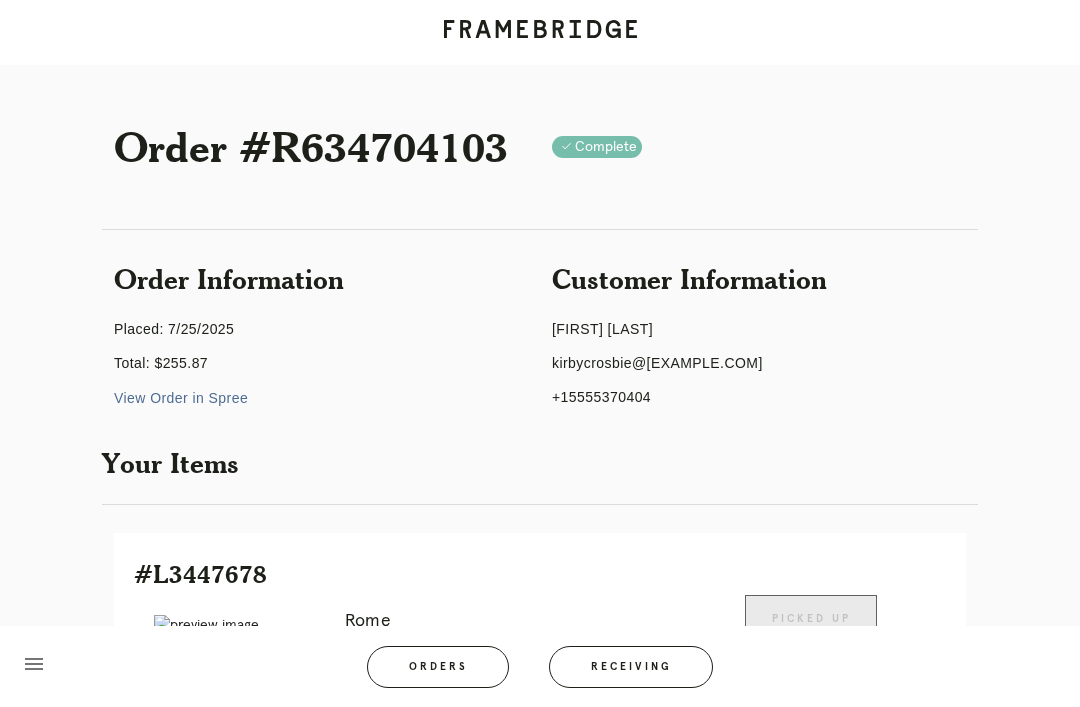 click on "Receiving" at bounding box center (631, 667) 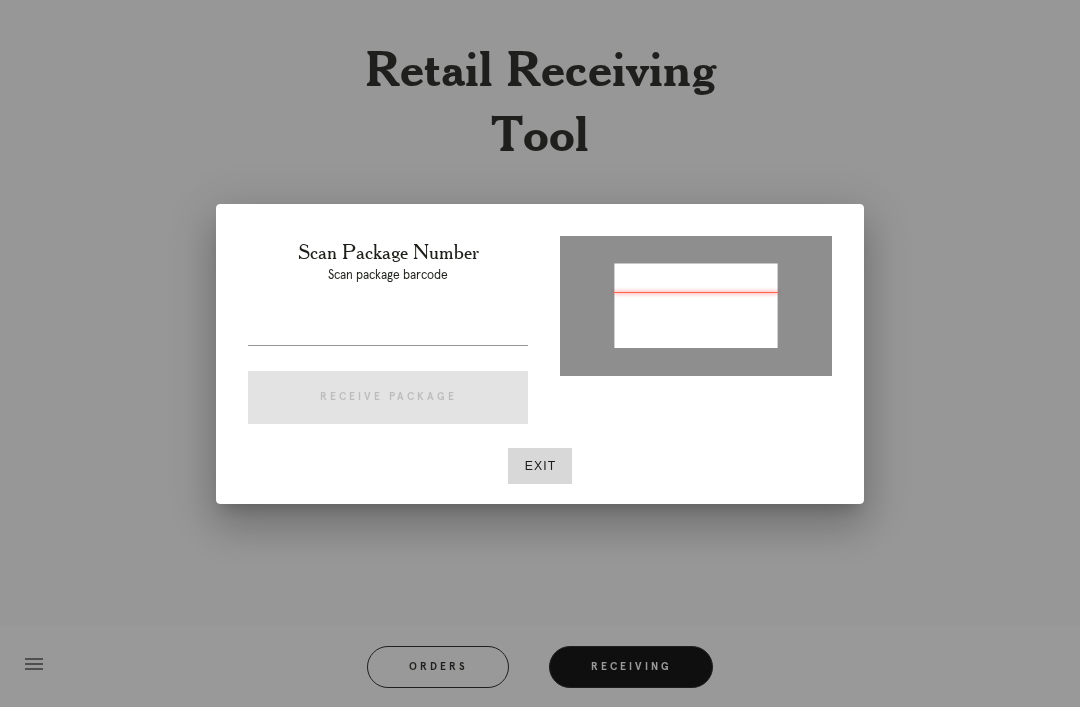 type on "P304922474768412" 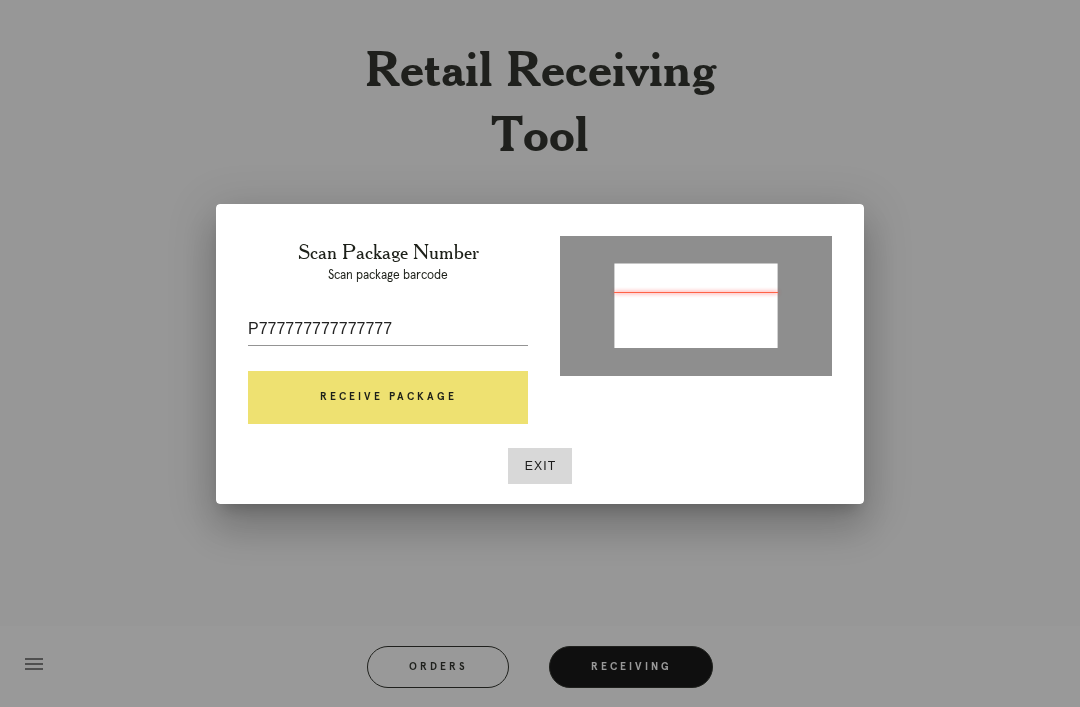 click on "Receive Package" at bounding box center (388, 398) 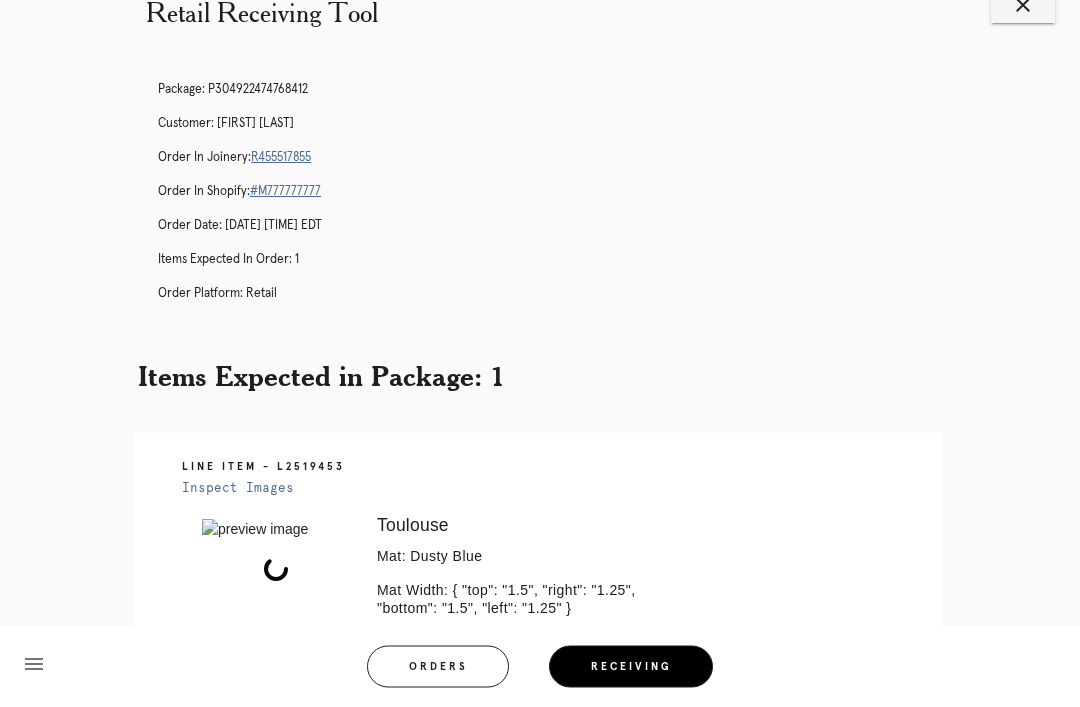 scroll, scrollTop: 51, scrollLeft: 0, axis: vertical 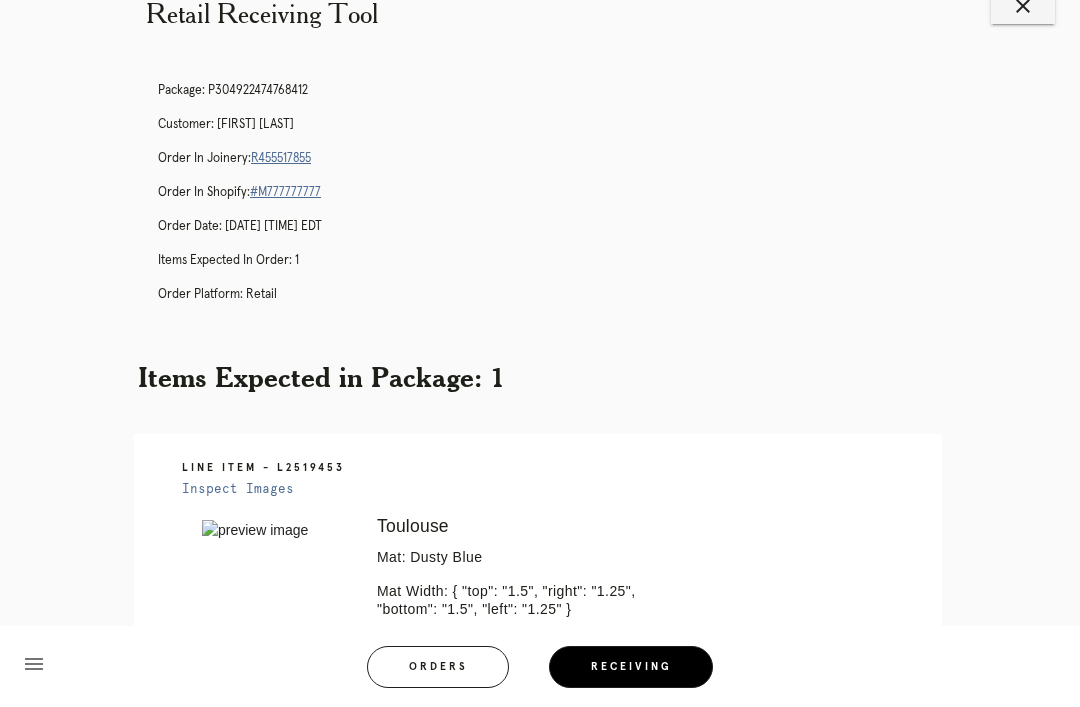 click on "R455517855" at bounding box center (281, 158) 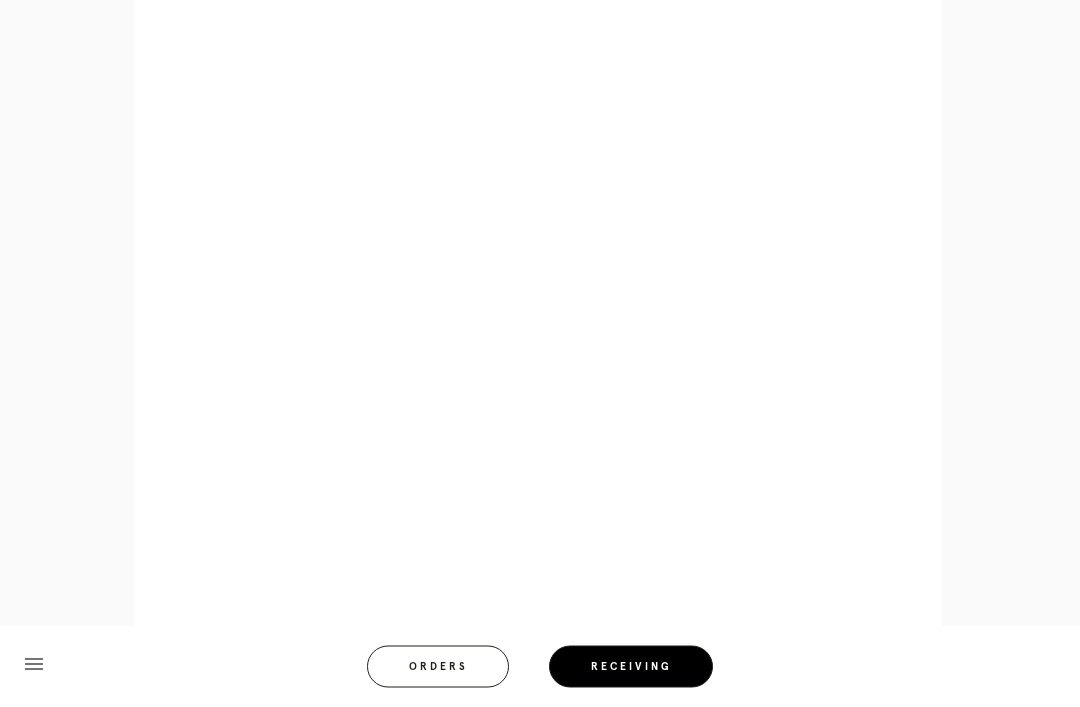 scroll, scrollTop: 980, scrollLeft: 0, axis: vertical 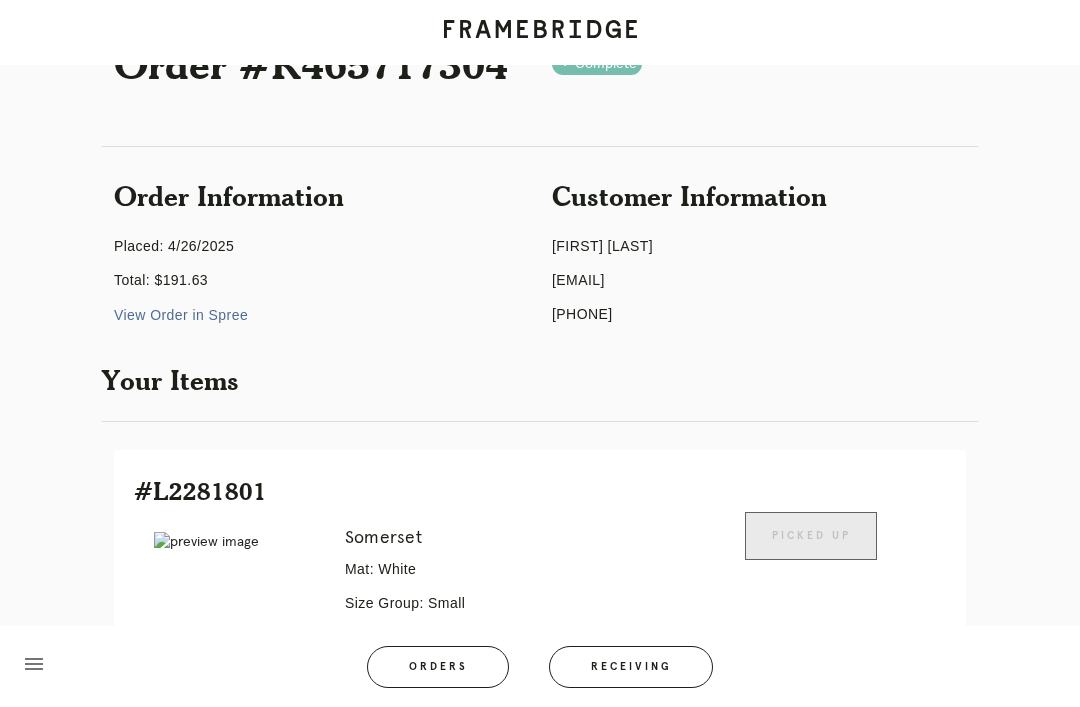 click on "Orders" at bounding box center [438, 667] 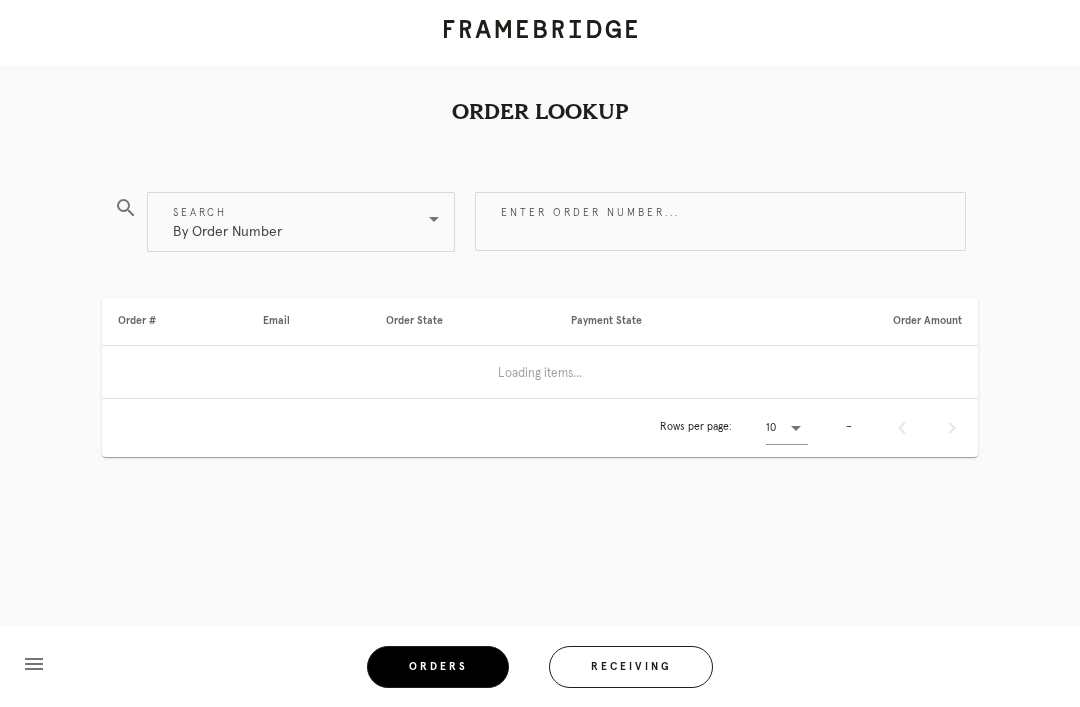 scroll, scrollTop: 64, scrollLeft: 0, axis: vertical 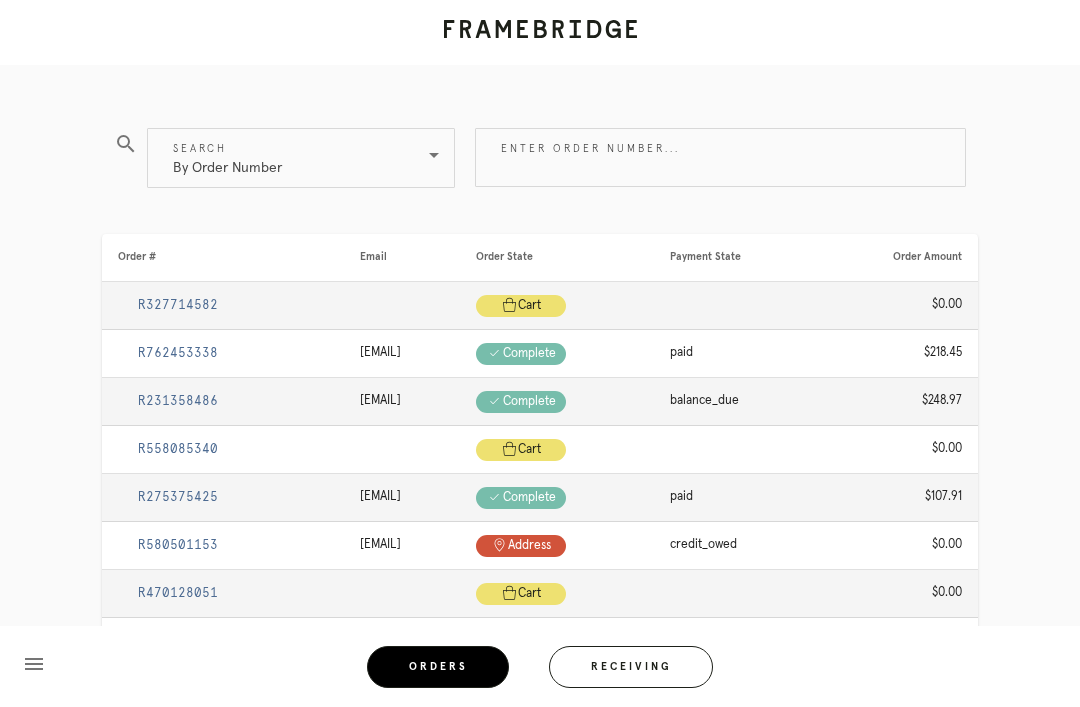 click on "Enter order number..." at bounding box center (720, 157) 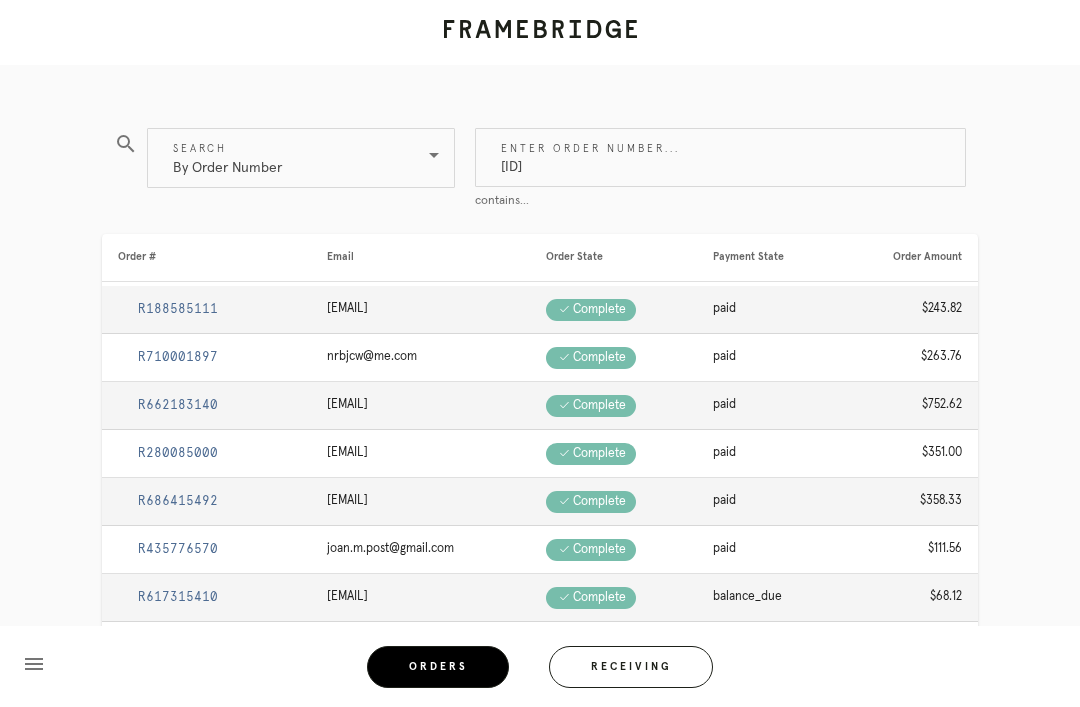 type on "M761715617" 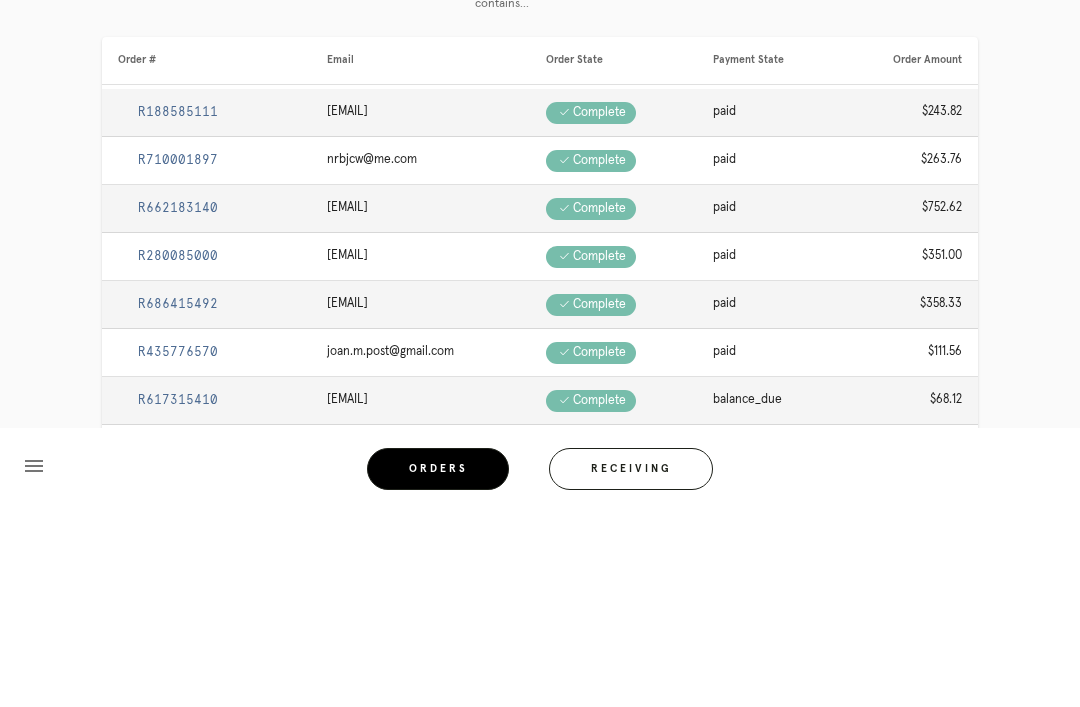 scroll, scrollTop: 0, scrollLeft: 0, axis: both 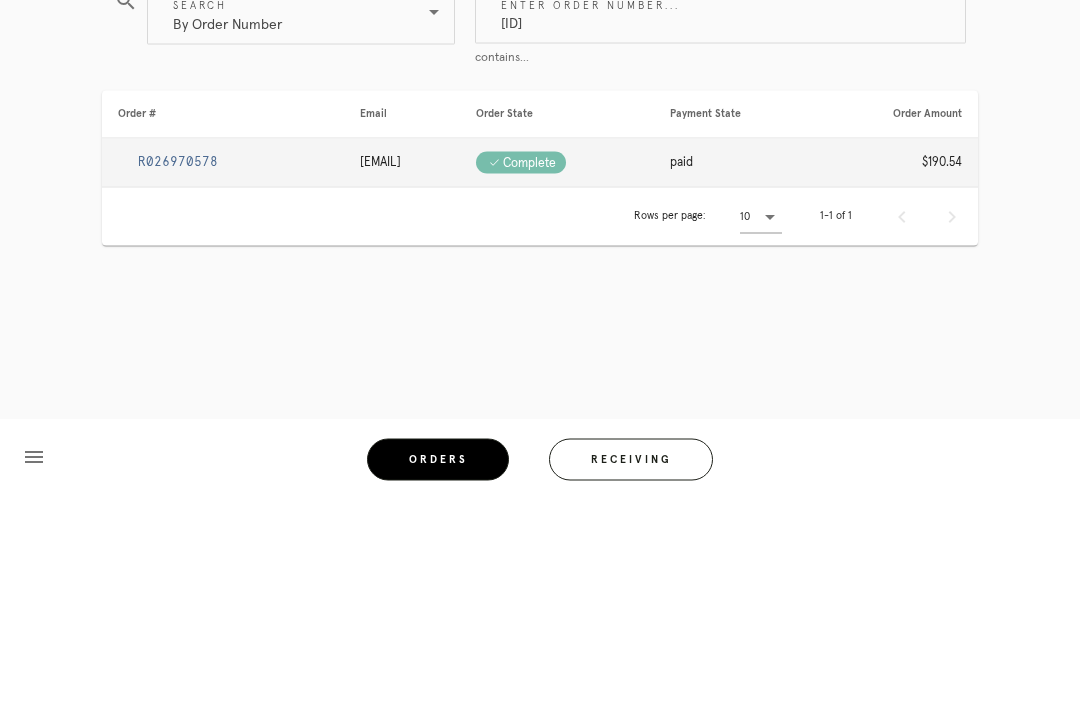 click on "R026970578" at bounding box center [178, 369] 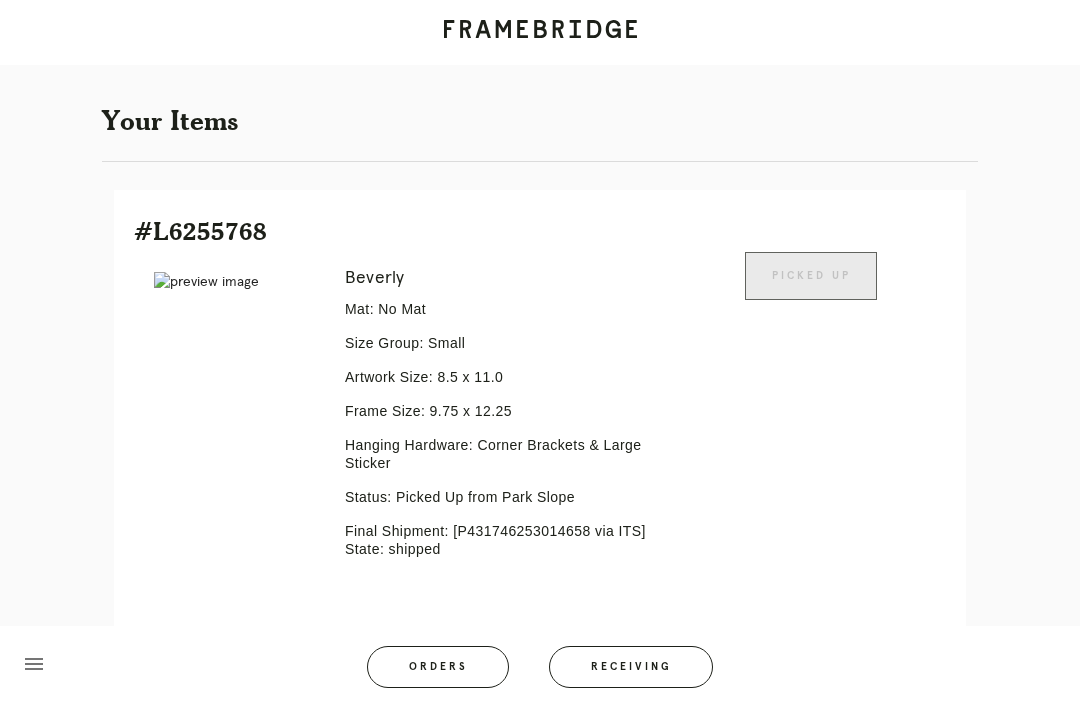 scroll, scrollTop: 326, scrollLeft: 0, axis: vertical 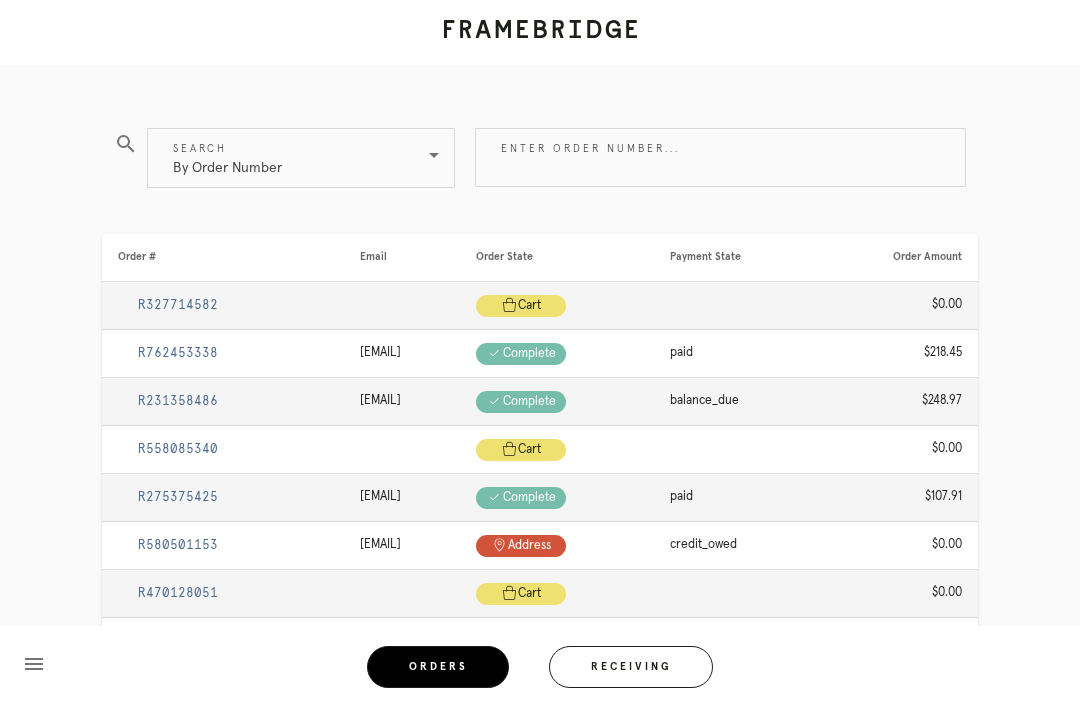click on "Enter order number..." at bounding box center (720, 157) 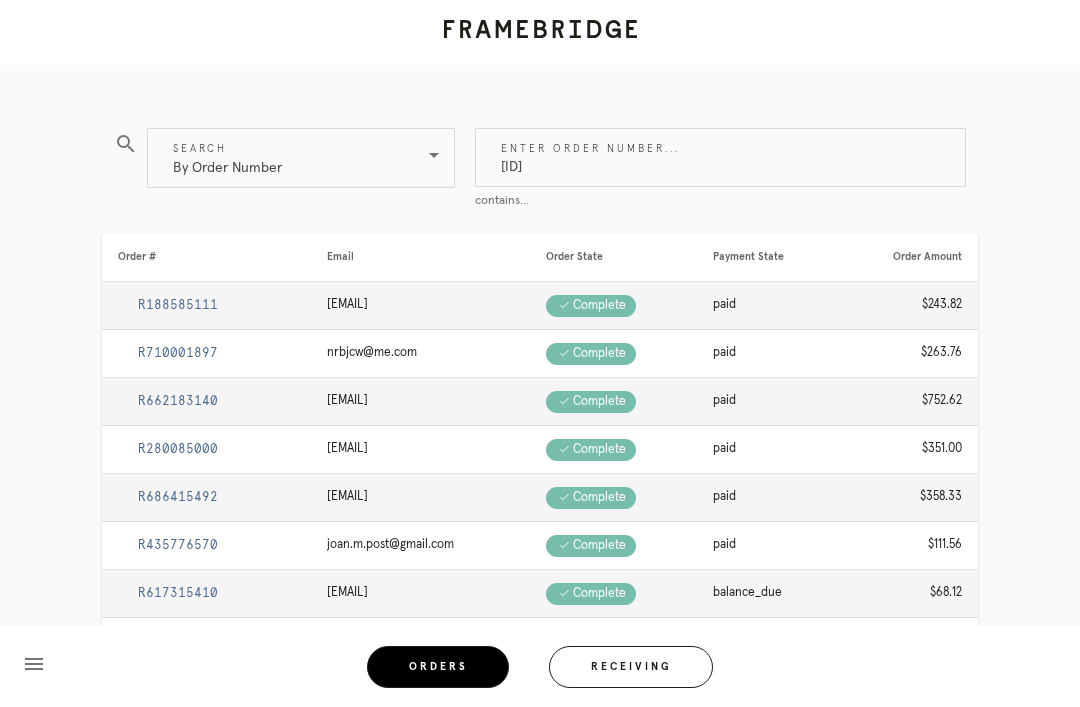 type on "M761730420" 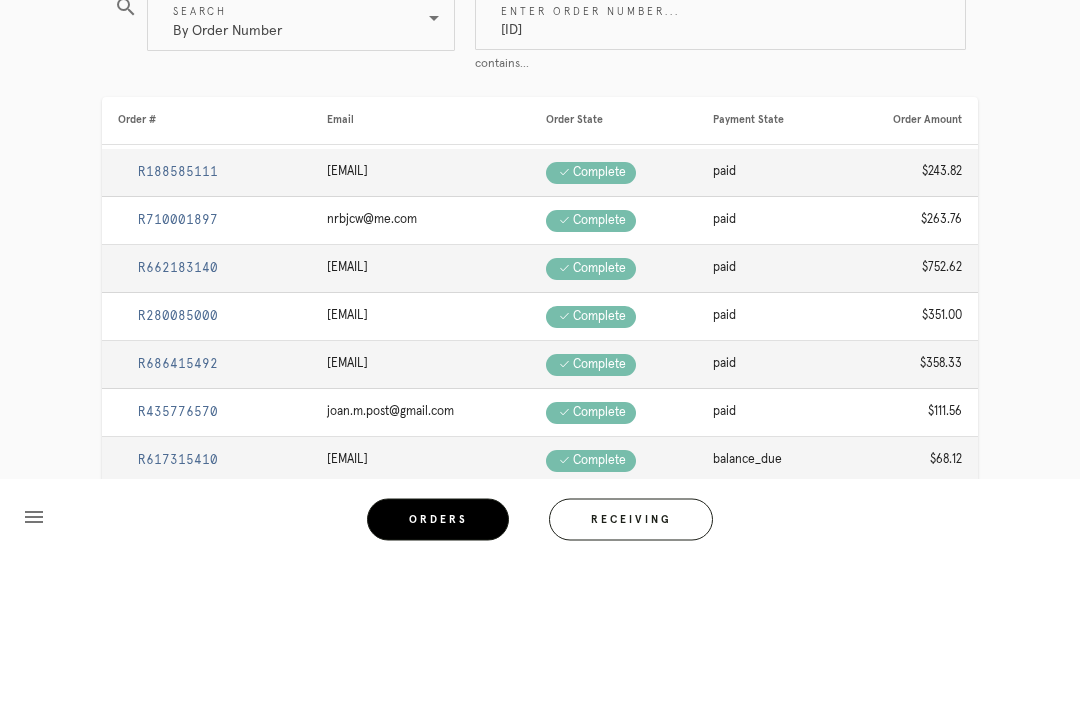 scroll, scrollTop: 0, scrollLeft: 0, axis: both 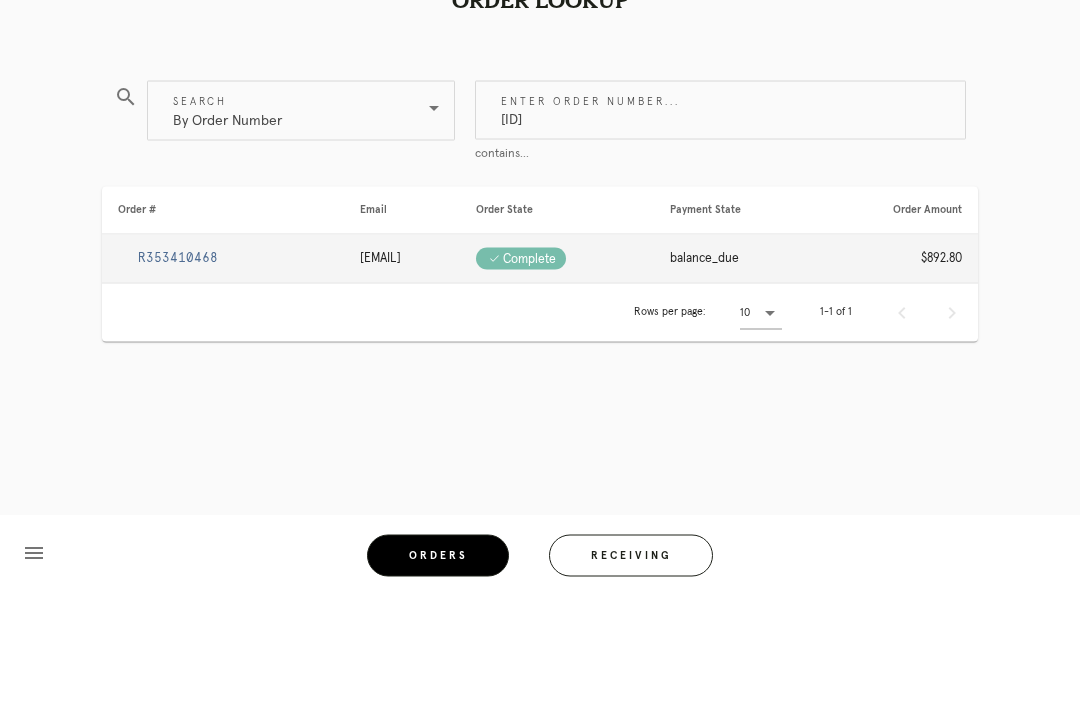 click on "R353410468" at bounding box center (178, 369) 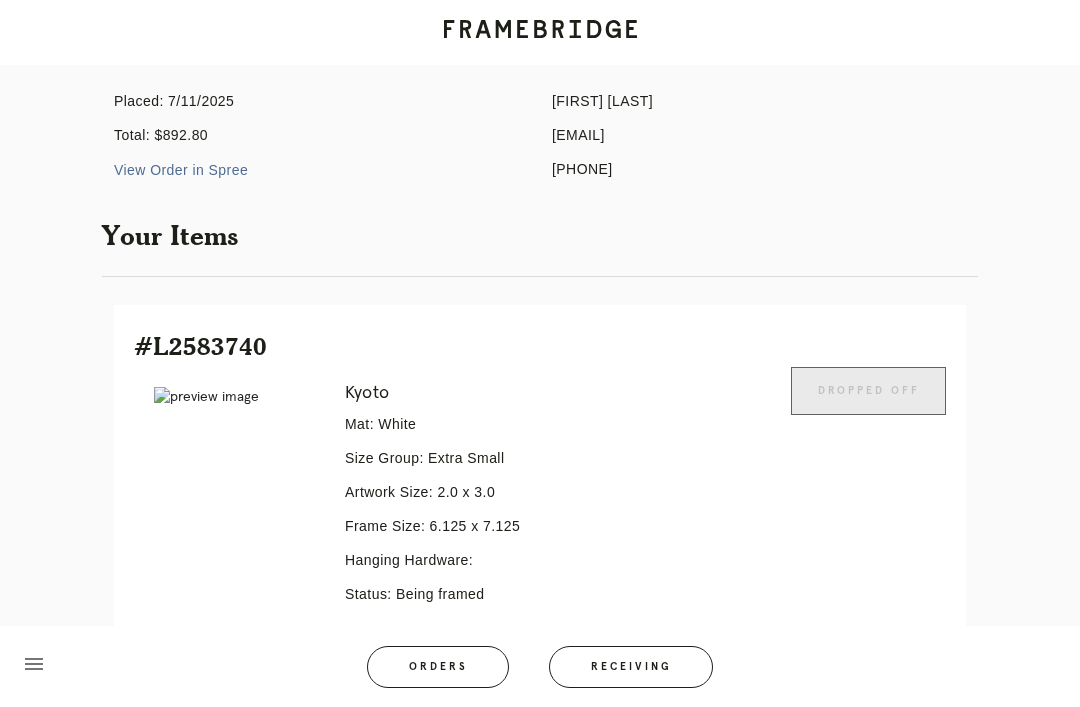 scroll, scrollTop: 0, scrollLeft: 0, axis: both 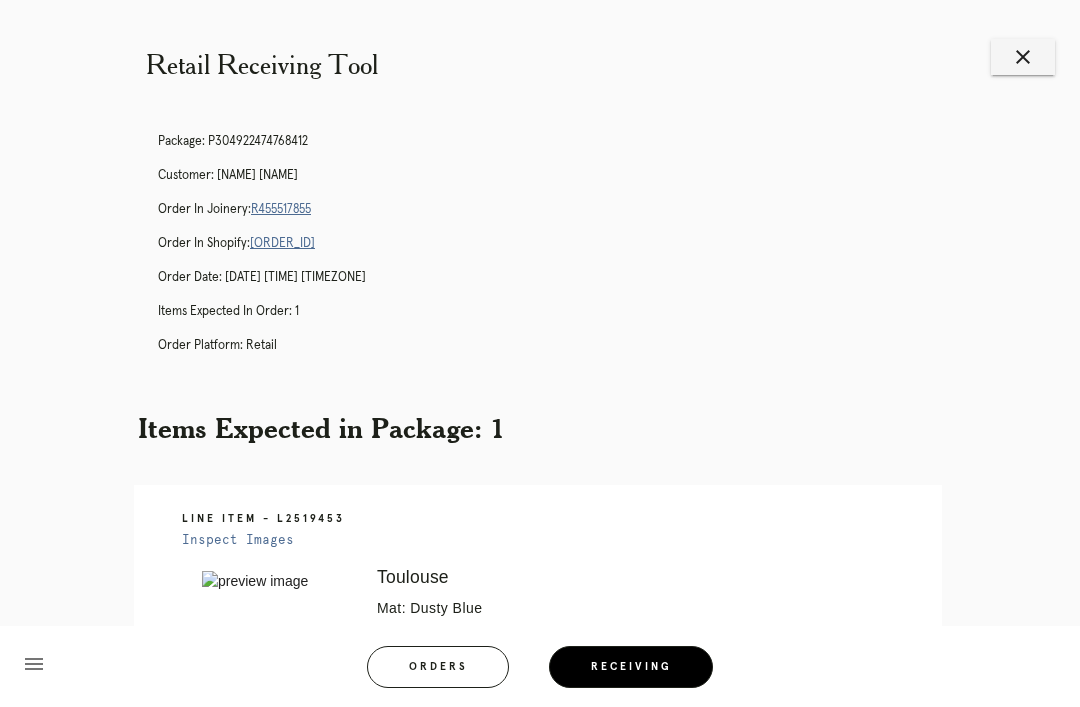 click on "R455517855" at bounding box center [281, 209] 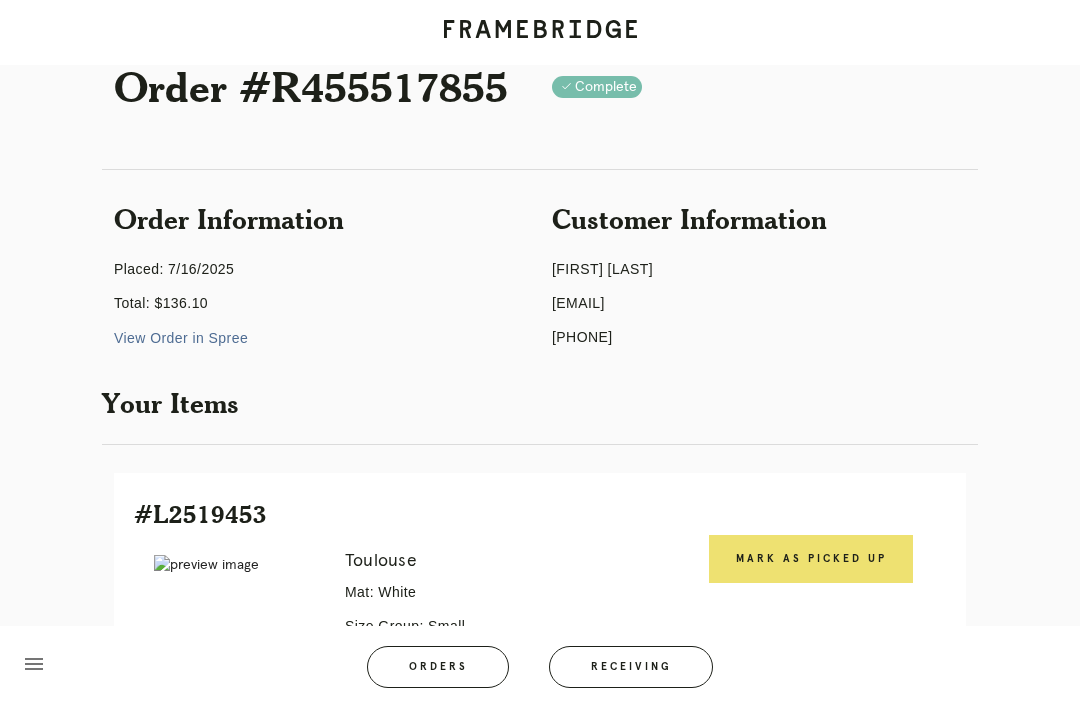 scroll, scrollTop: 61, scrollLeft: 0, axis: vertical 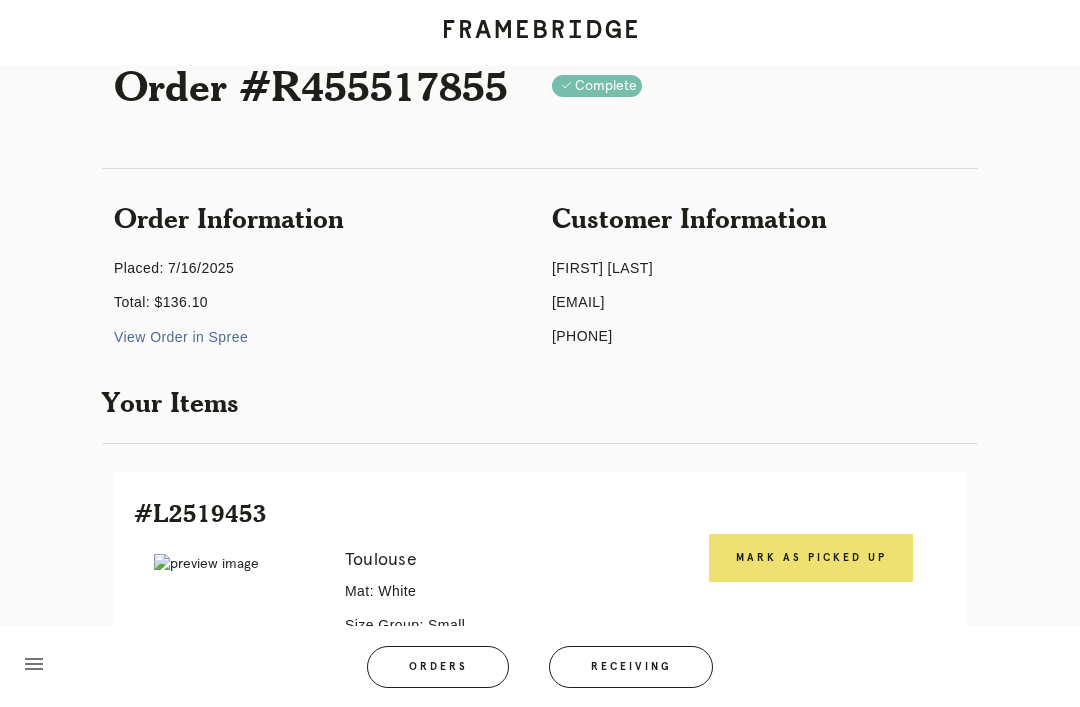 click on "Mark as Picked Up" at bounding box center (811, 558) 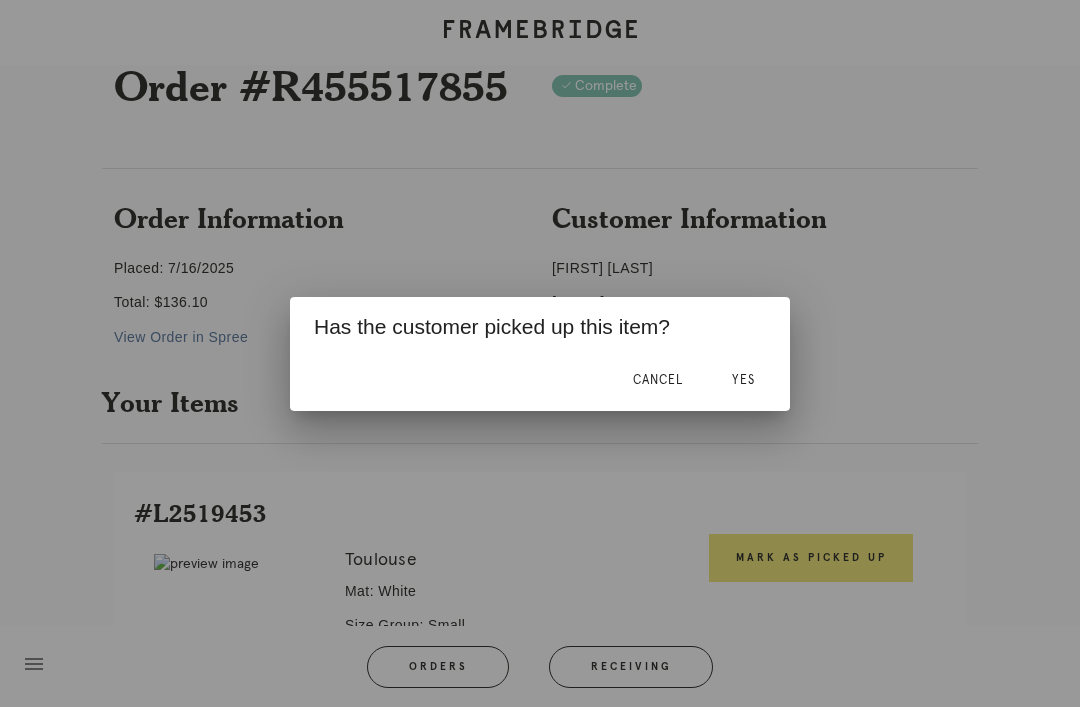 click on "Yes" at bounding box center (743, 381) 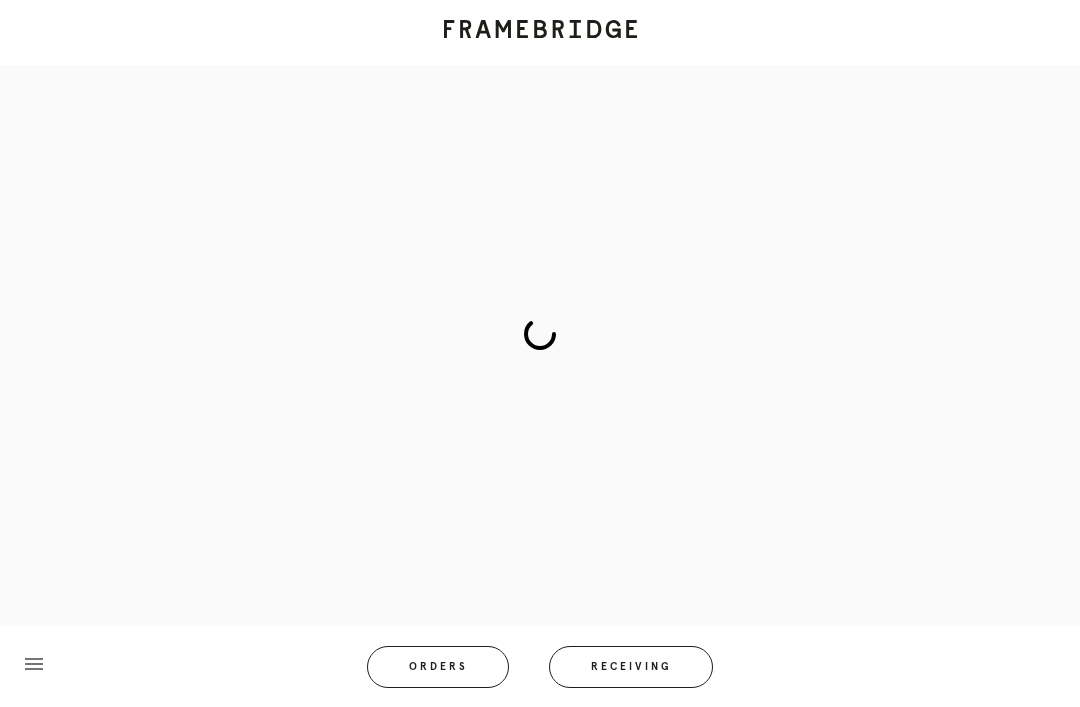 scroll, scrollTop: 61, scrollLeft: 0, axis: vertical 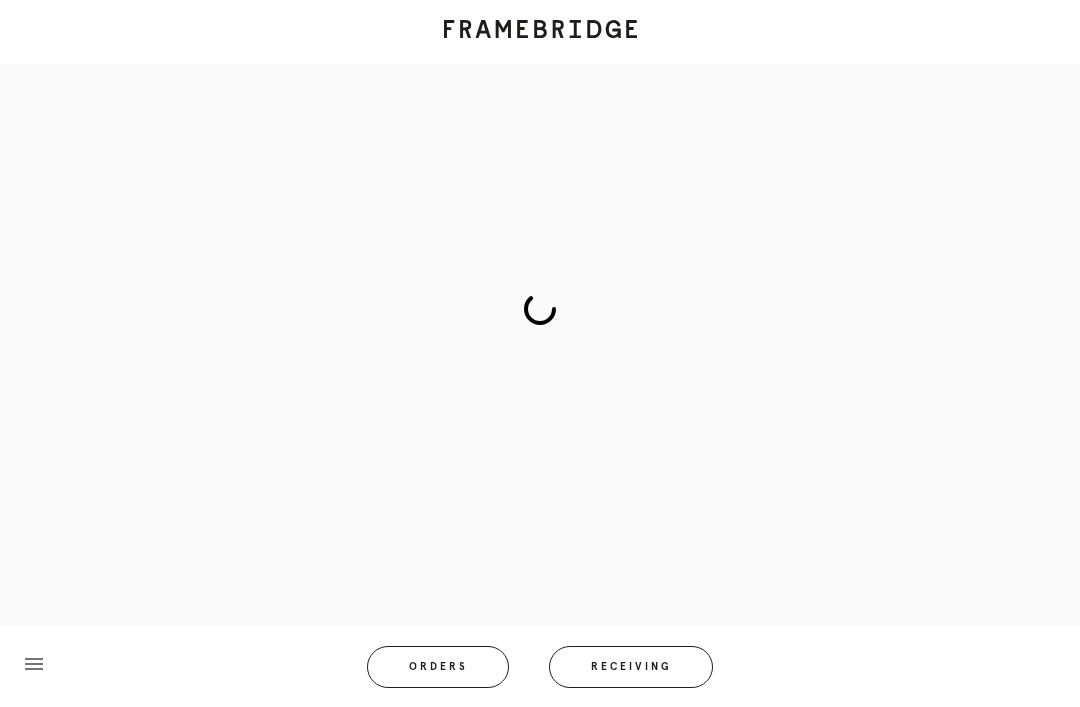 click on "Orders" at bounding box center [438, 667] 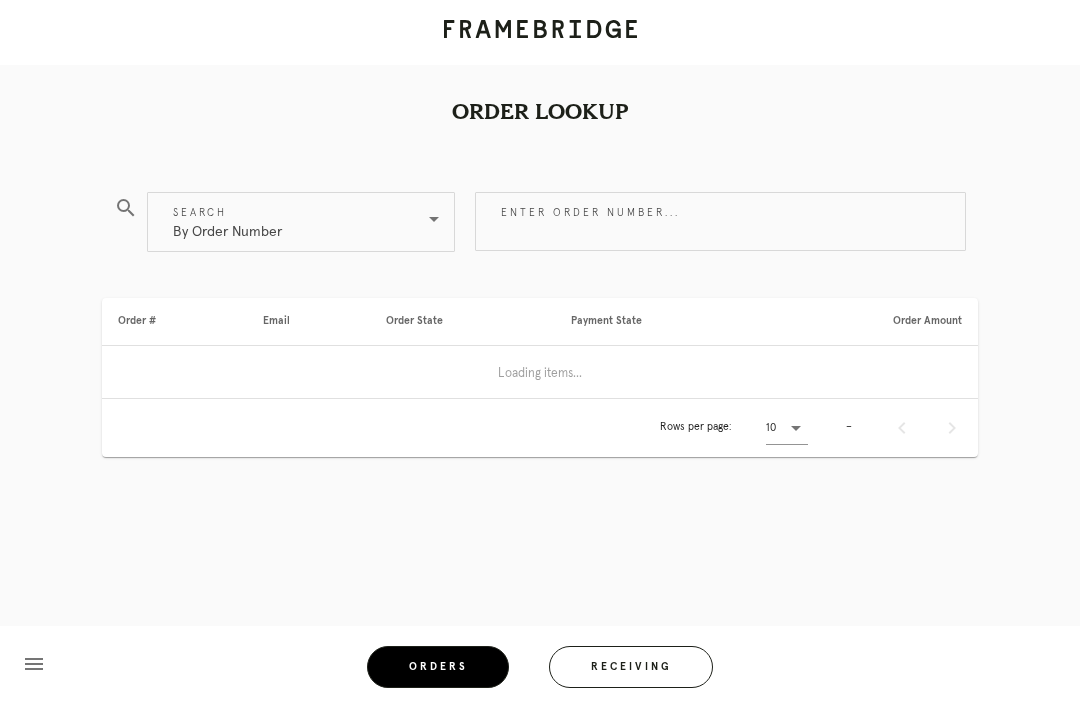 click on "Enter order number..." at bounding box center [720, 221] 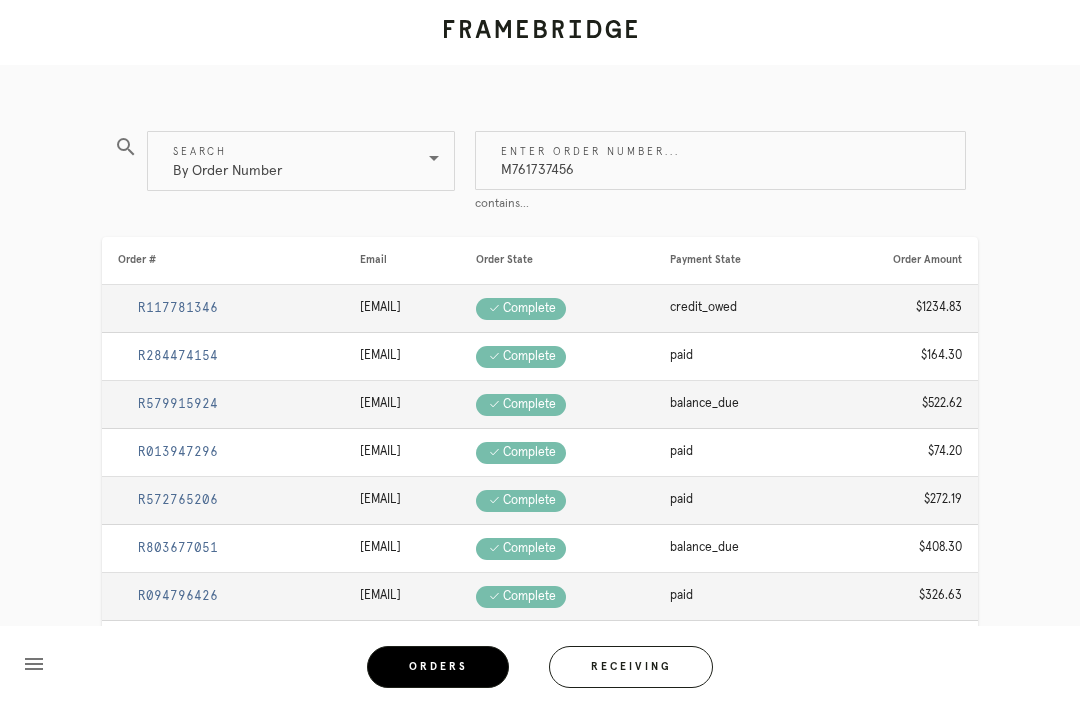type on "M761737456" 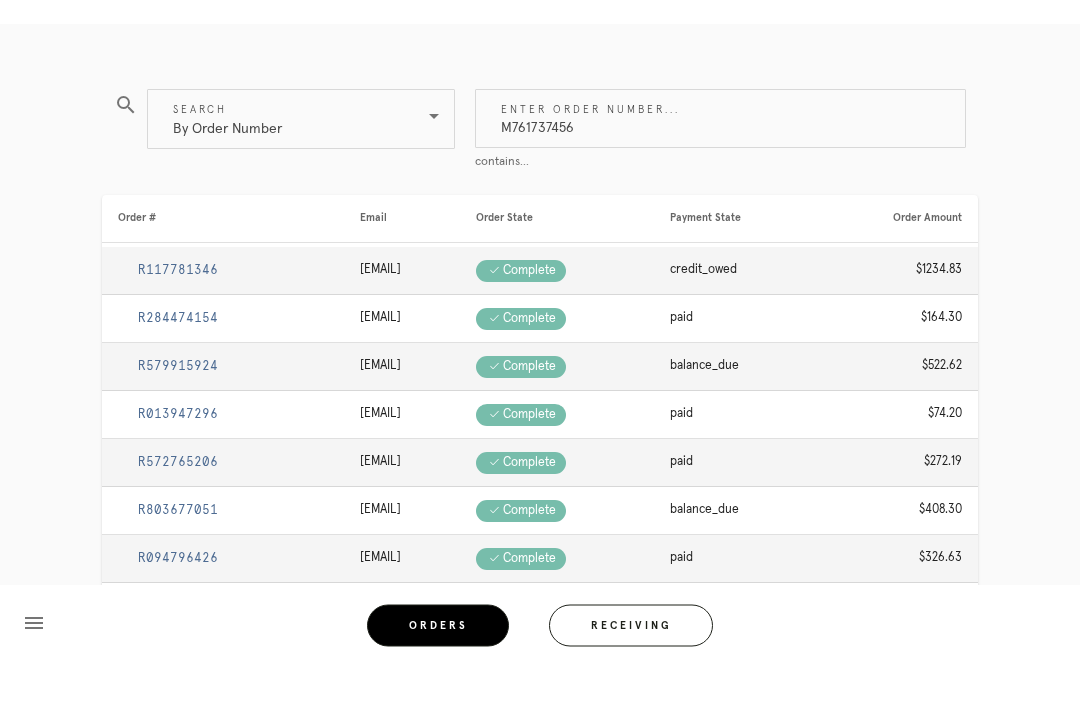 scroll, scrollTop: 0, scrollLeft: 0, axis: both 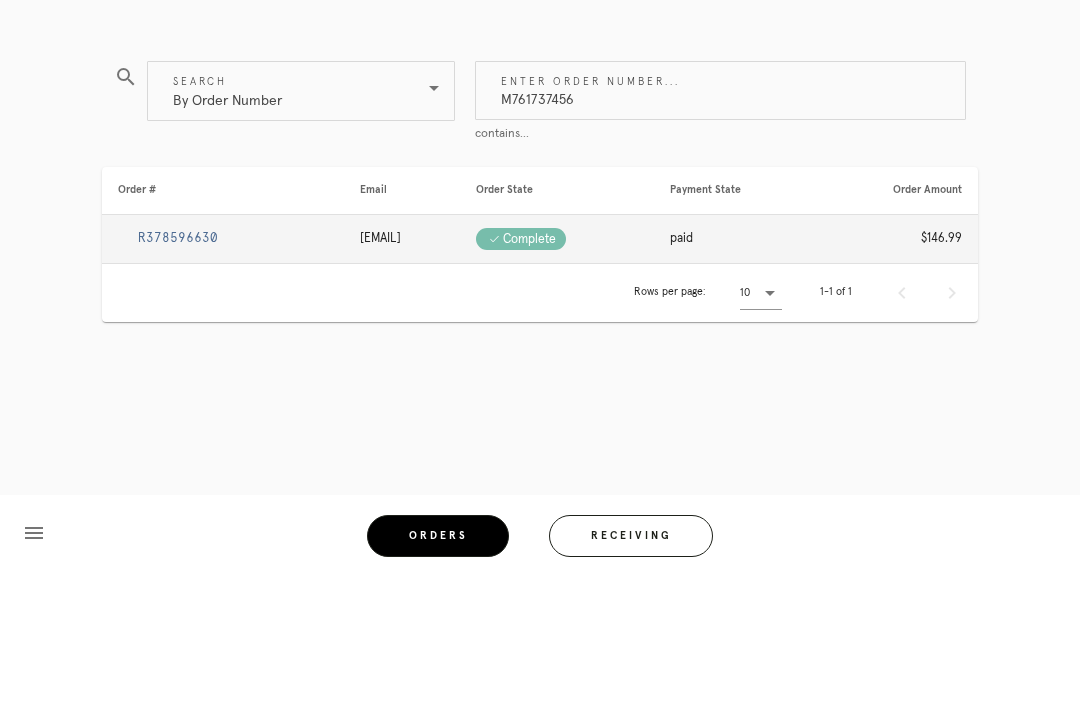 click on "R378596630" at bounding box center [178, 369] 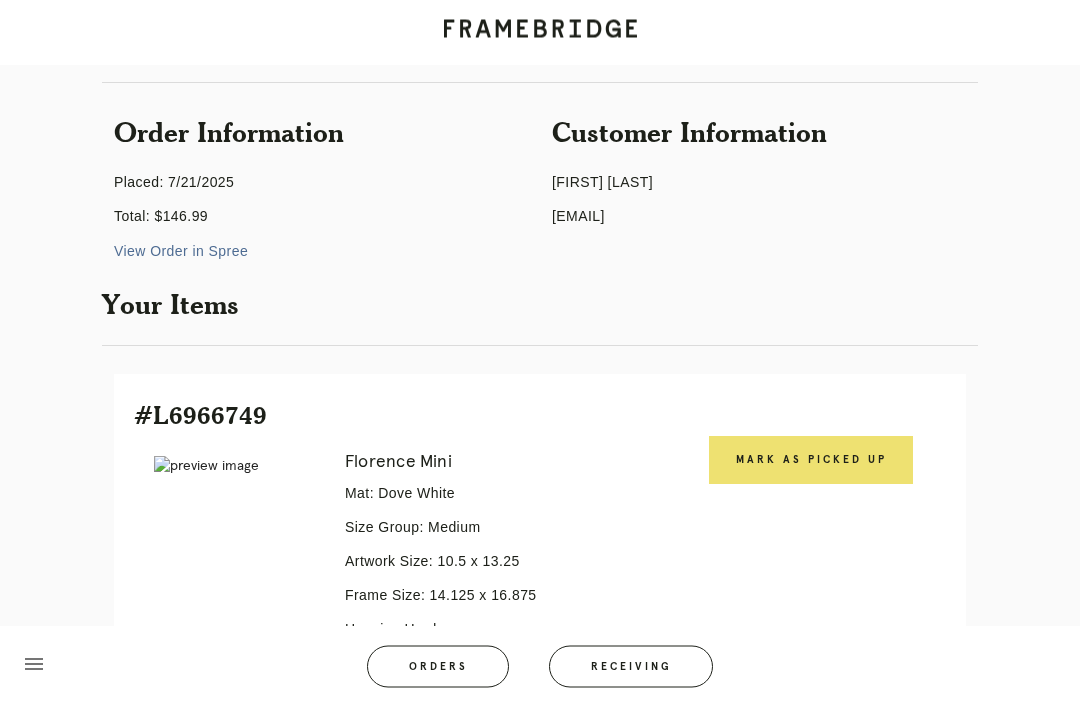scroll, scrollTop: 151, scrollLeft: 0, axis: vertical 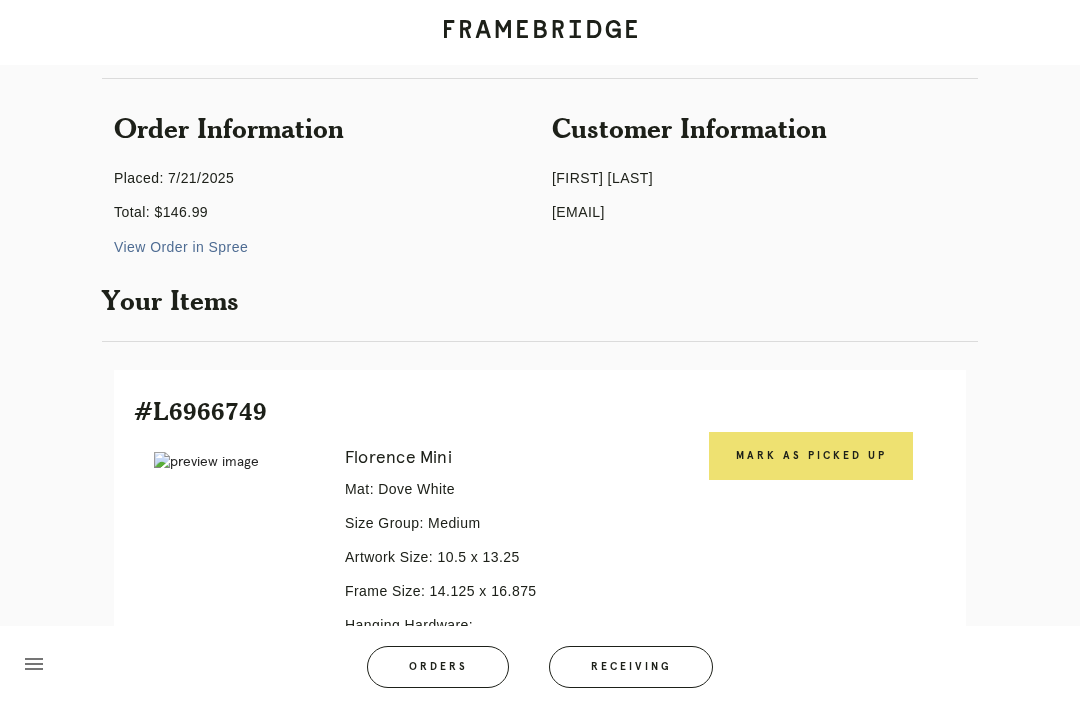 click on "Mark as Picked Up" at bounding box center [811, 456] 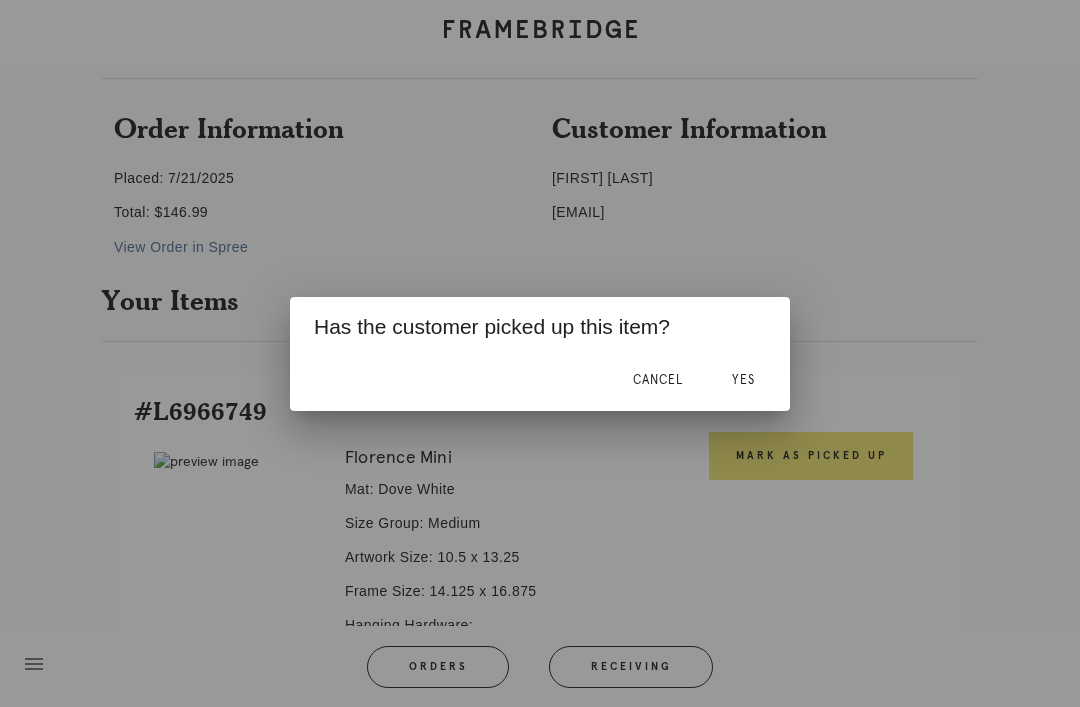 click on "Yes" at bounding box center (743, 381) 